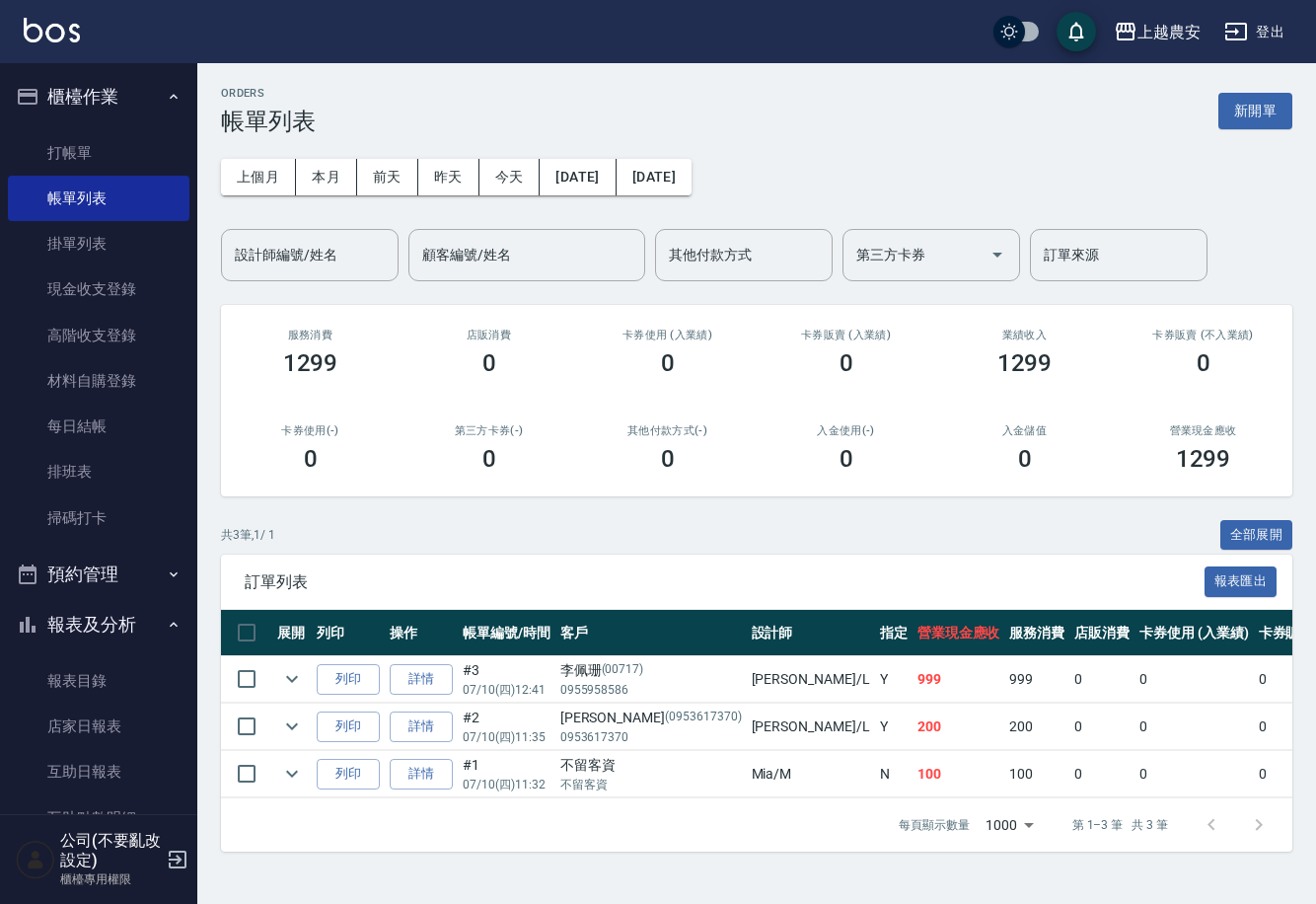 scroll, scrollTop: 0, scrollLeft: 0, axis: both 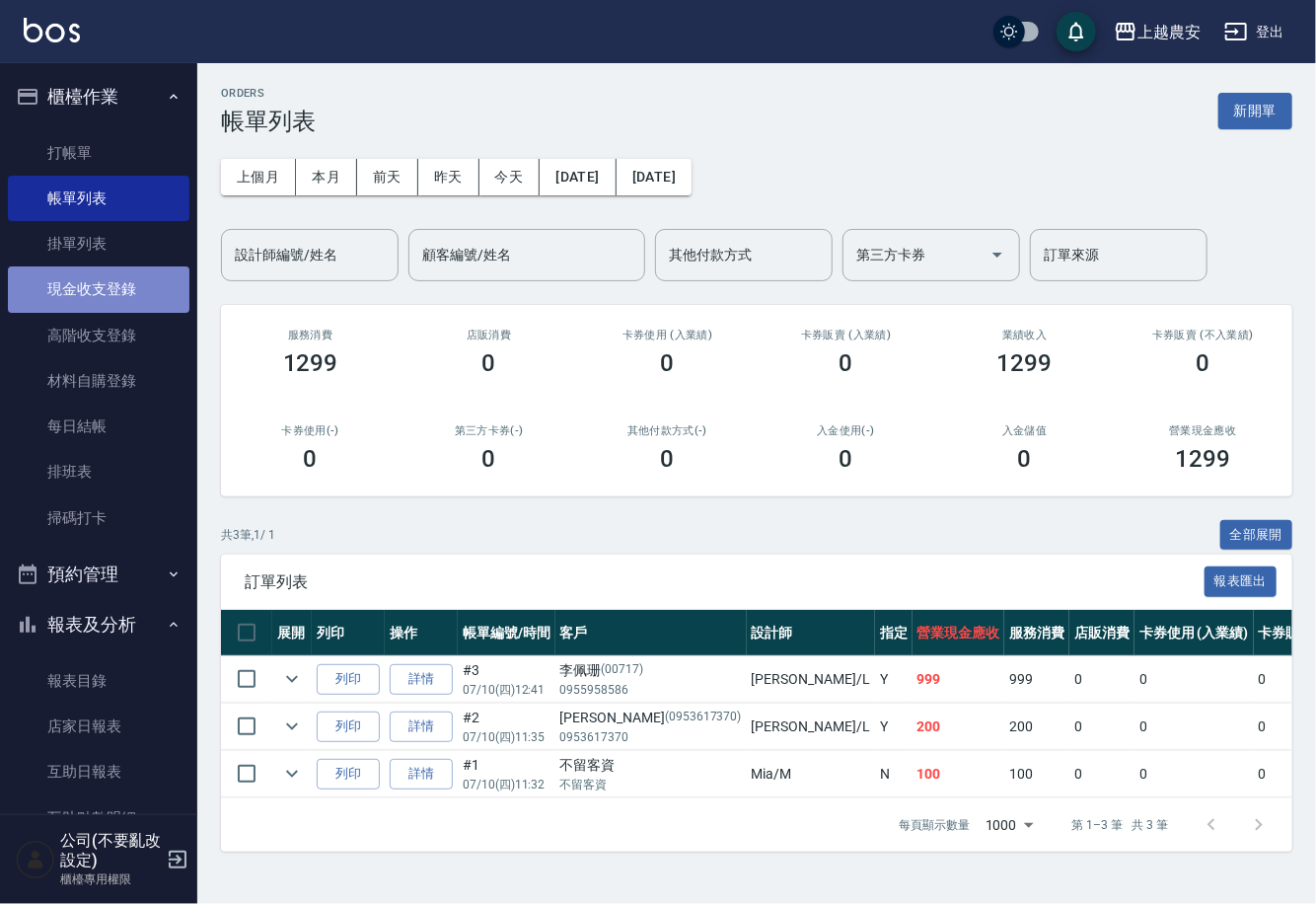 click on "現金收支登錄" at bounding box center [99, 289] 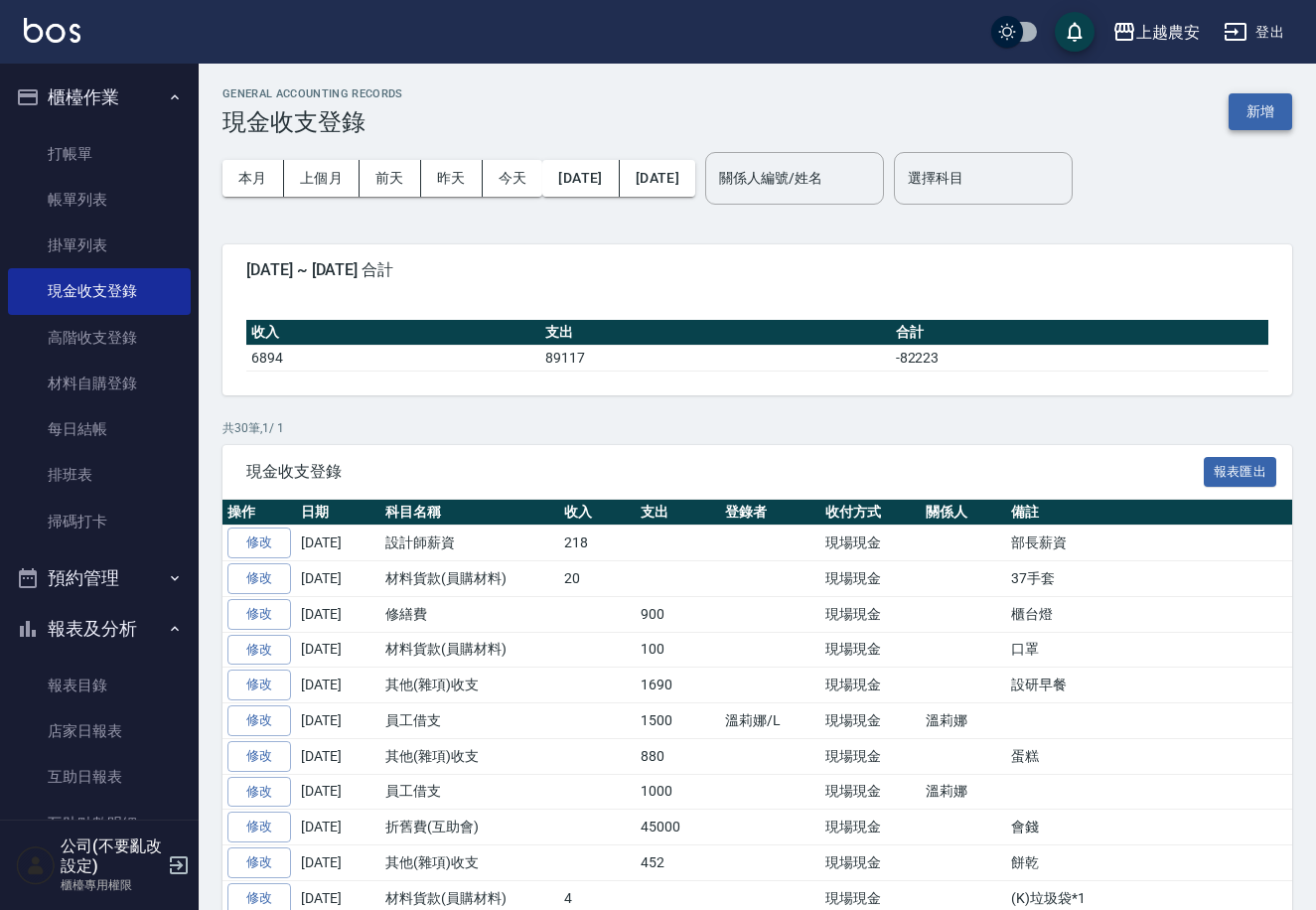 click on "新增" at bounding box center (1260, 111) 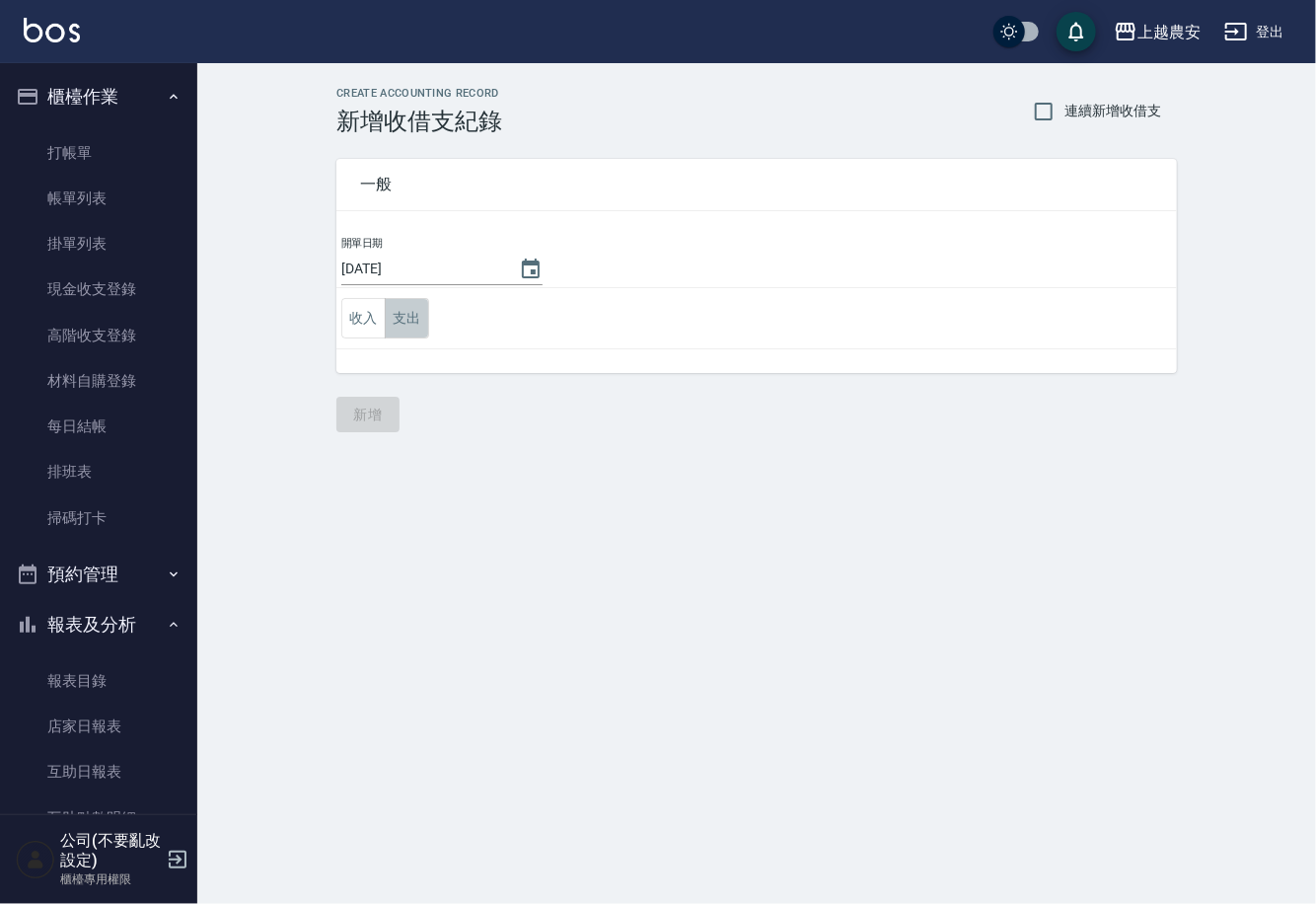 click on "支出" at bounding box center [406, 318] 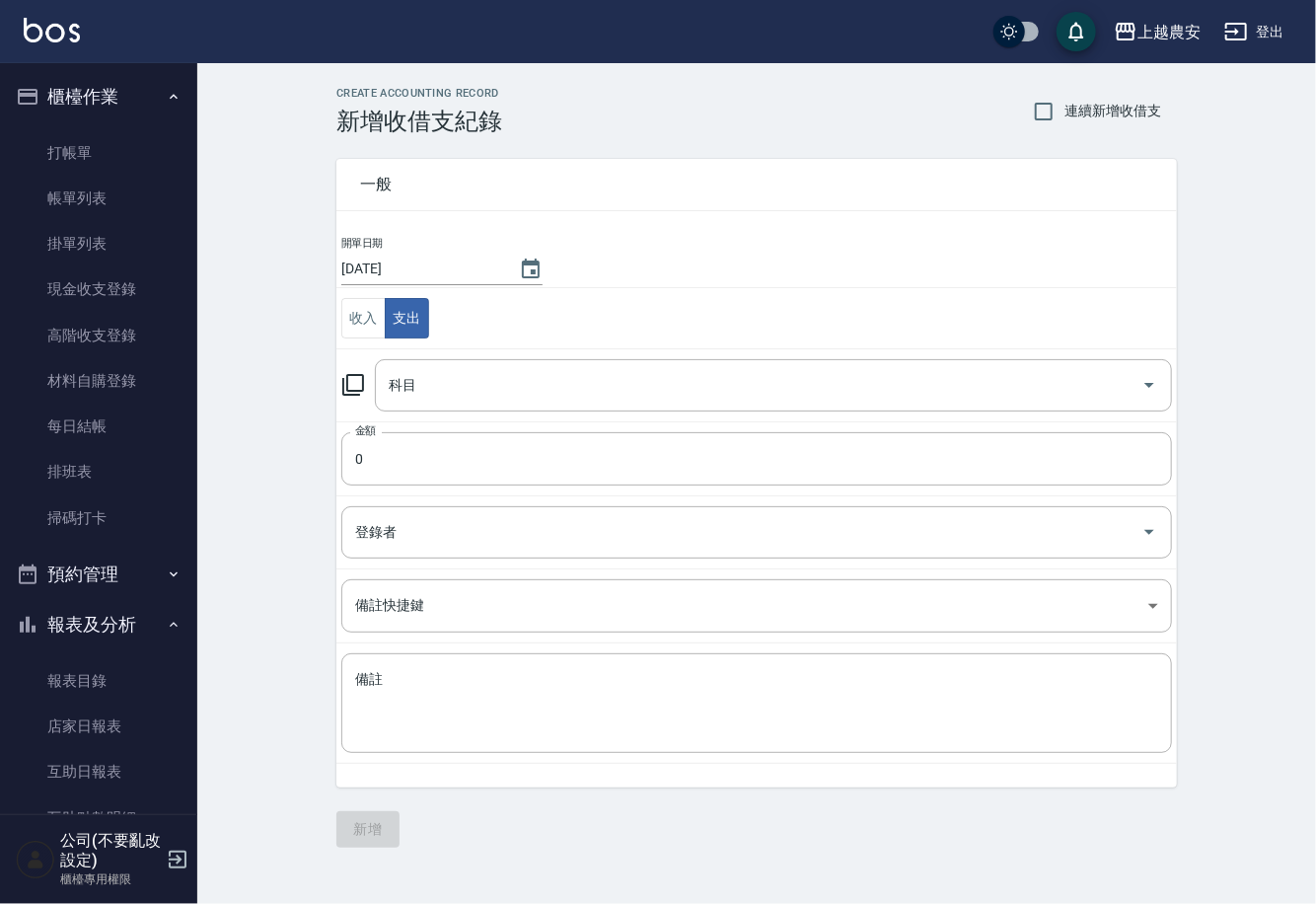 click 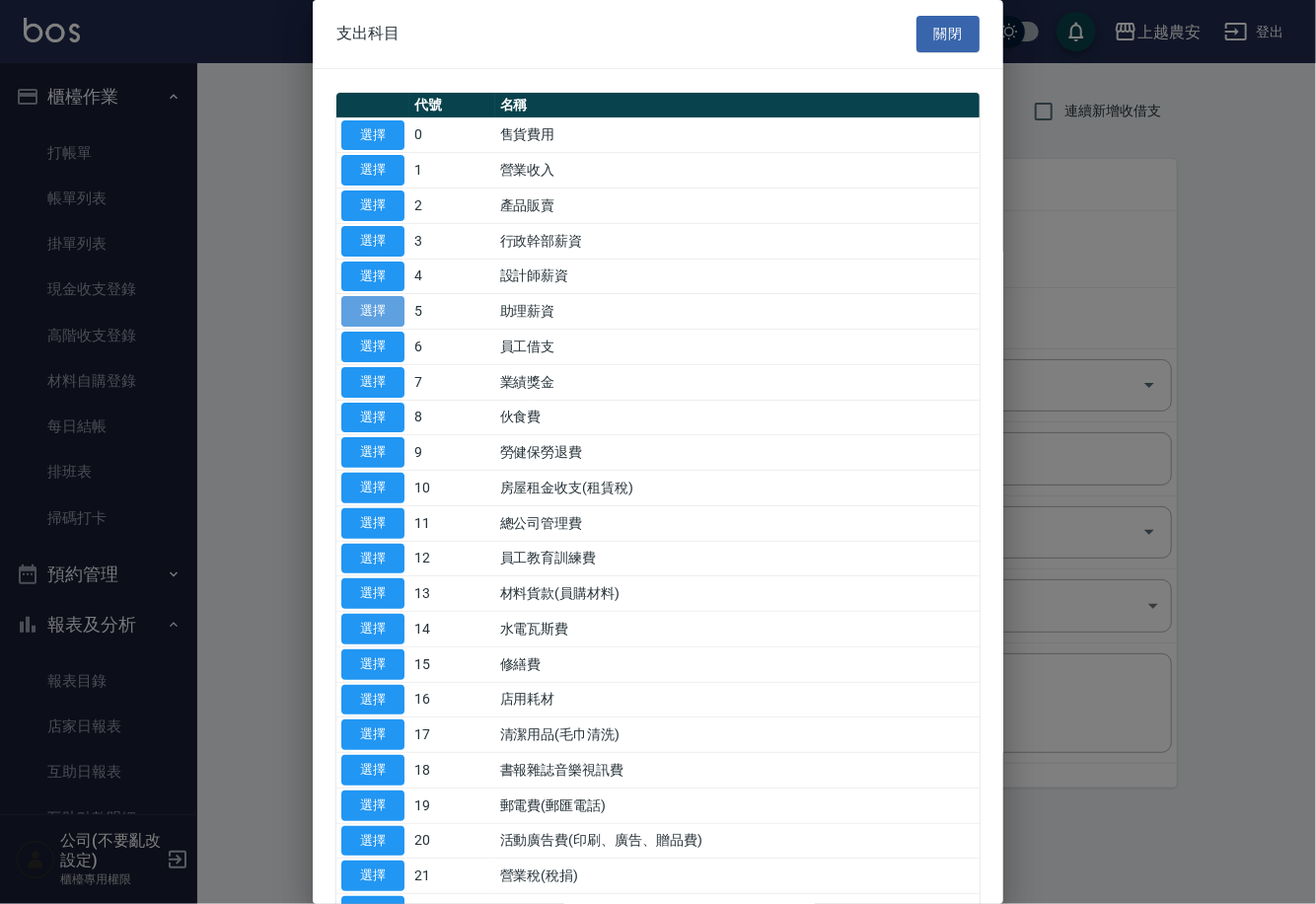 click on "選擇" at bounding box center [373, 311] 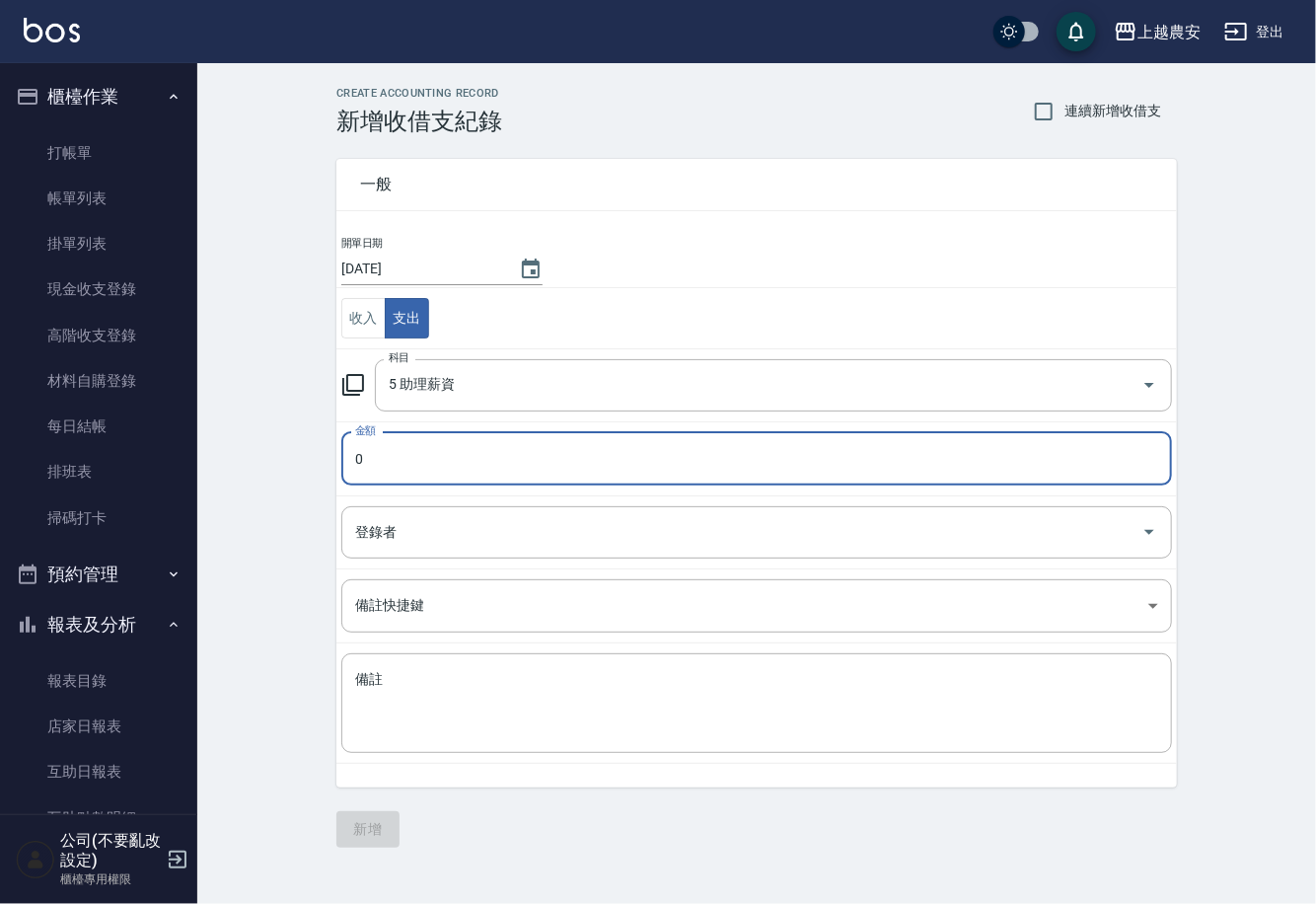 click on "0" at bounding box center (757, 459) 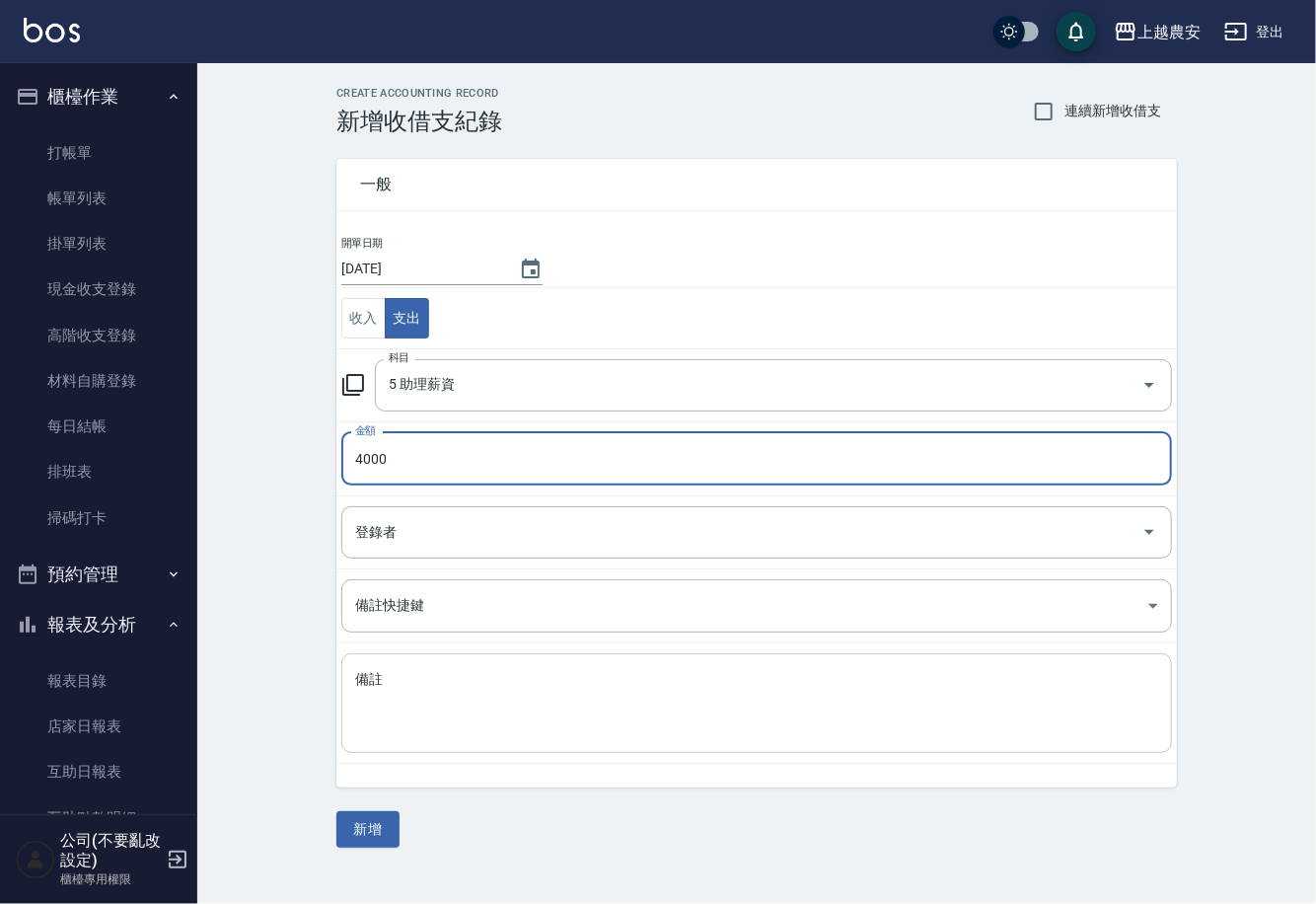 type on "4000" 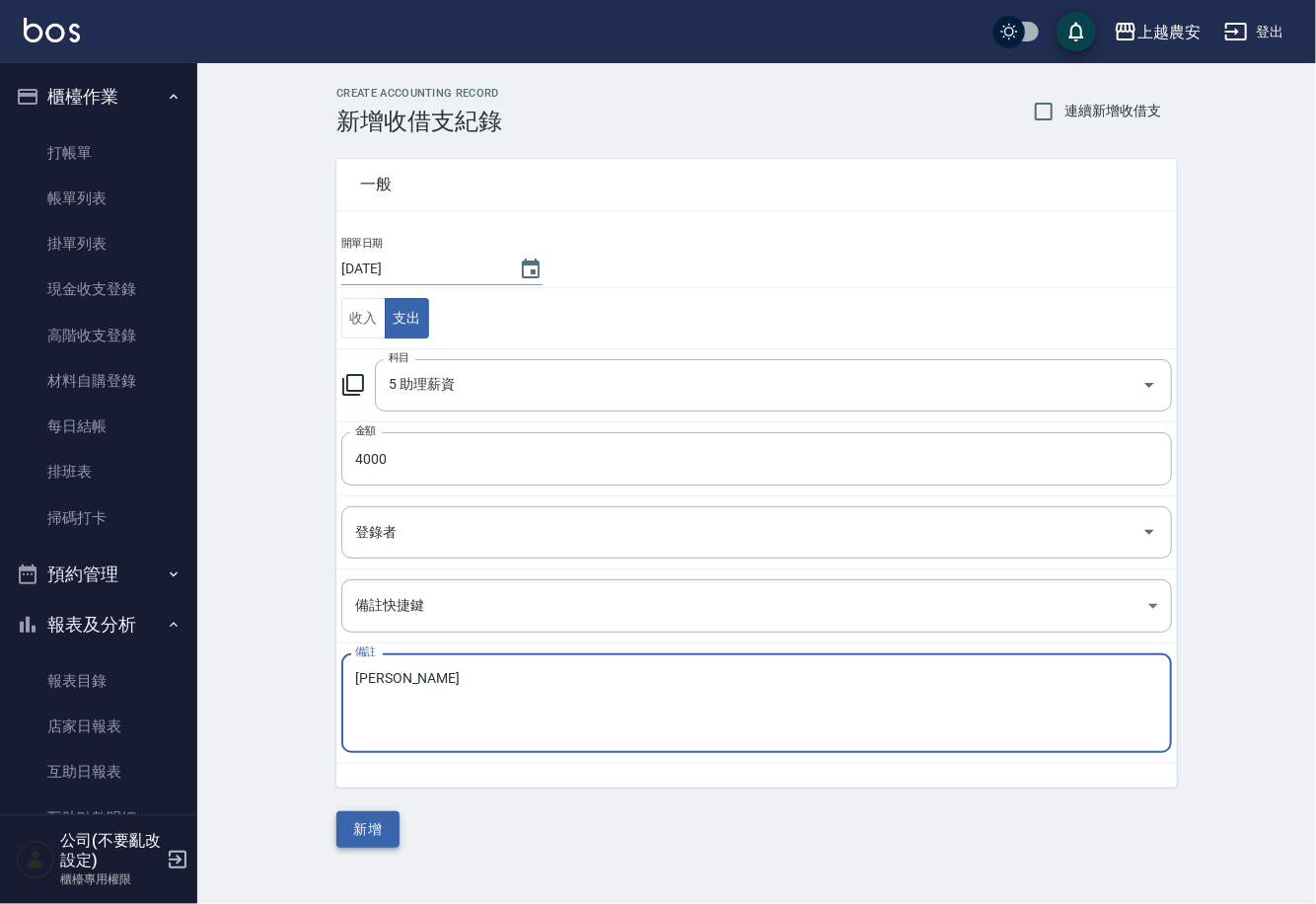 type on "[PERSON_NAME]" 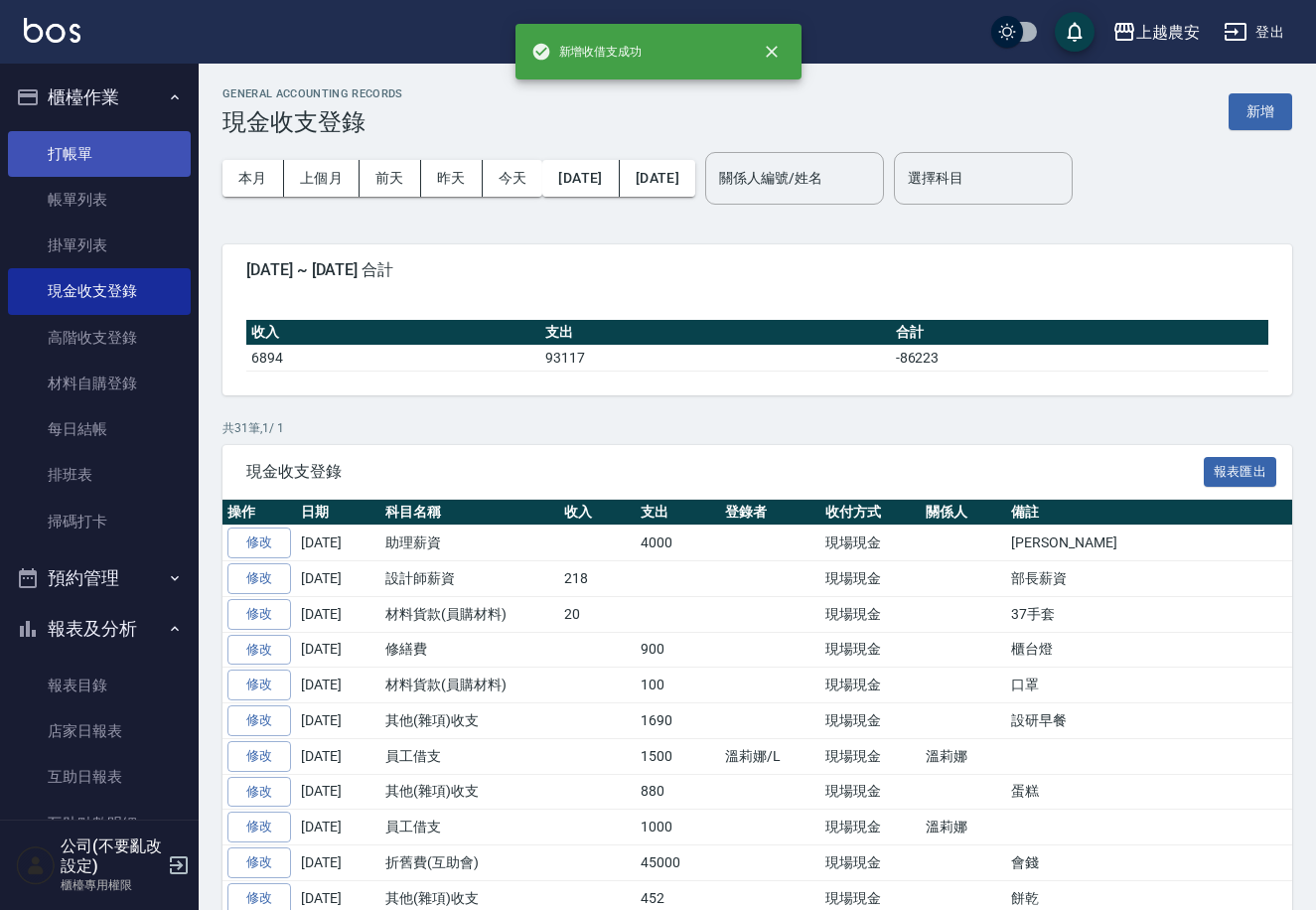 click on "打帳單" at bounding box center [99, 154] 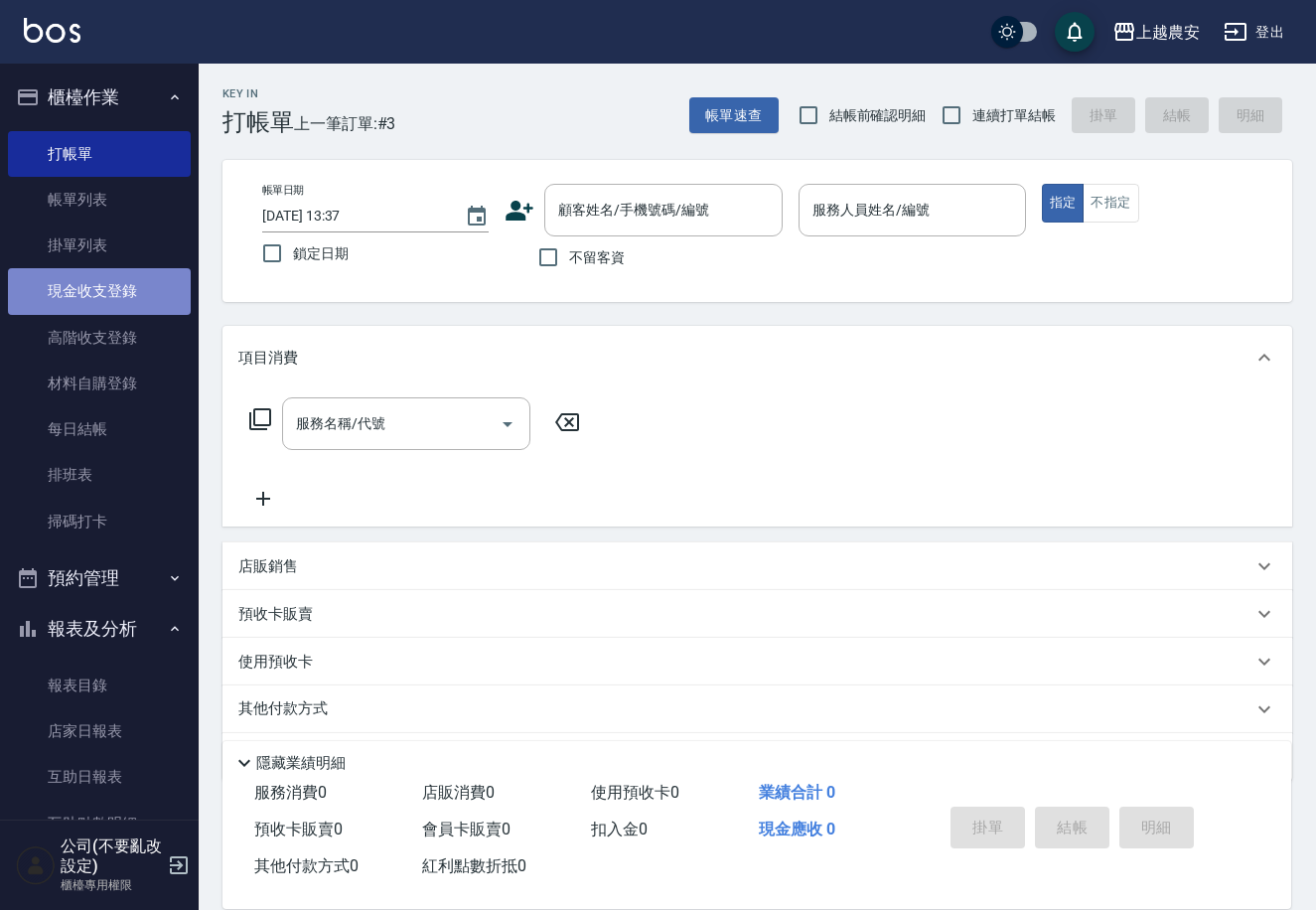 click on "現金收支登錄" at bounding box center [99, 291] 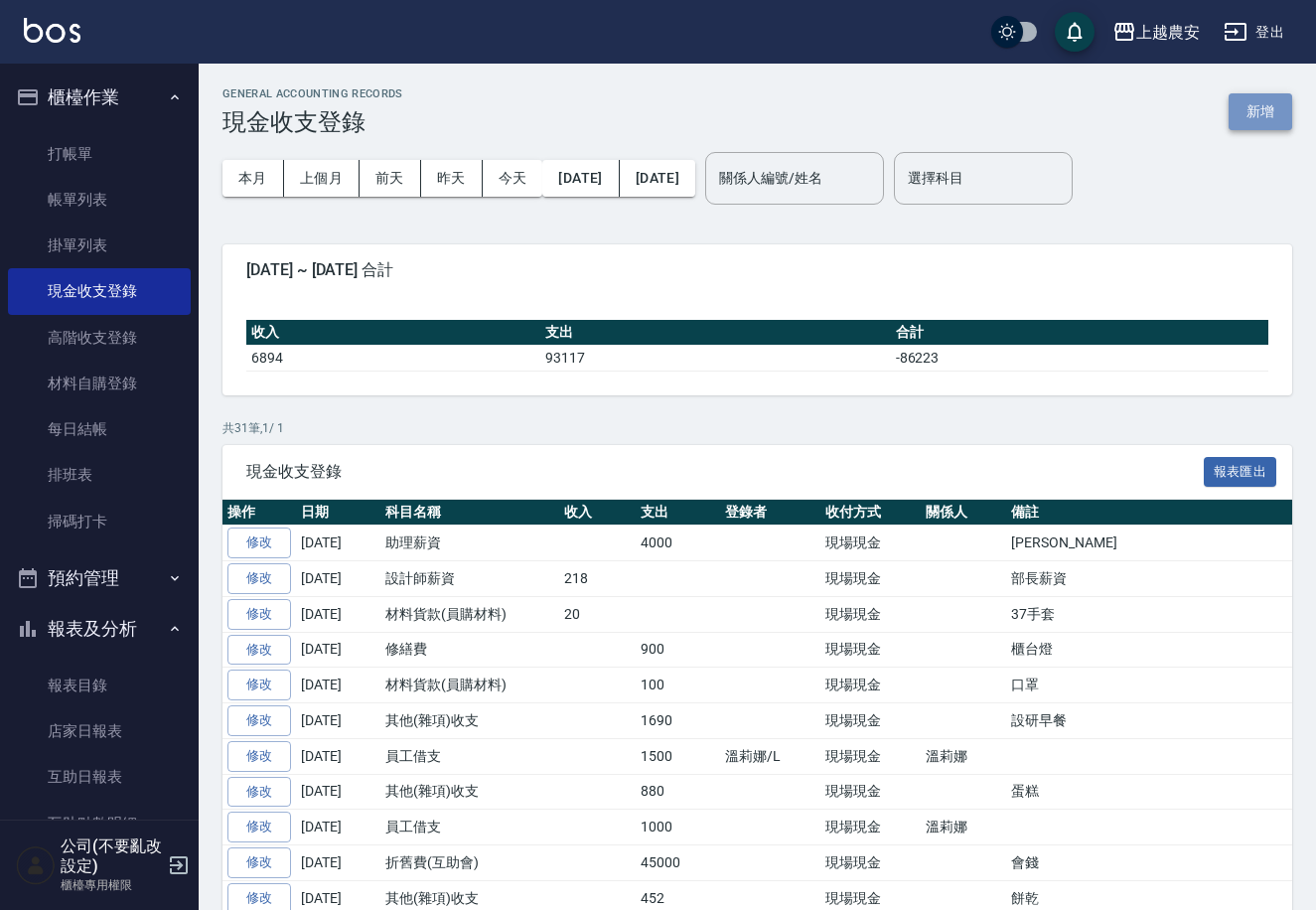 click on "新增" at bounding box center (1260, 111) 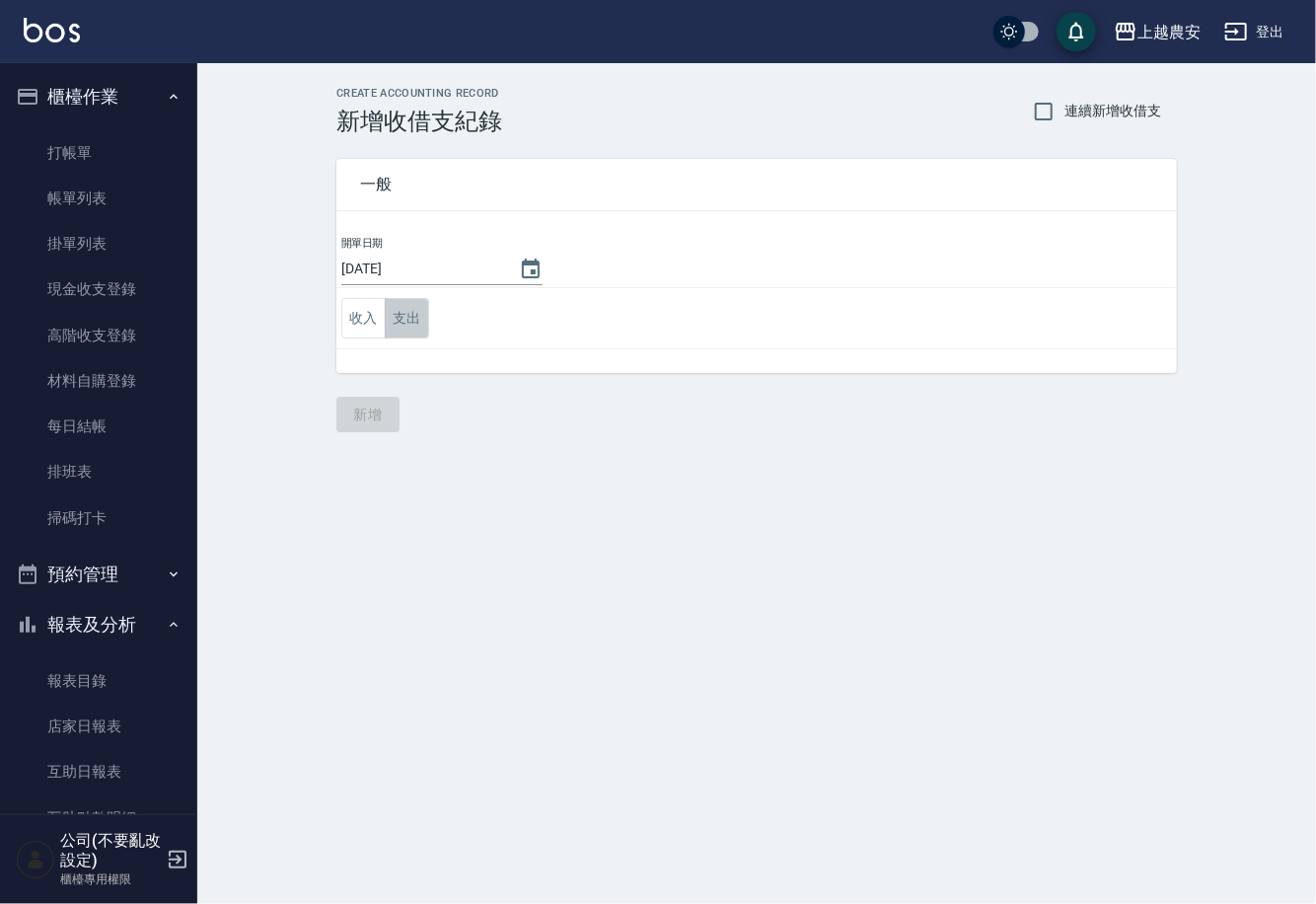 click on "支出" at bounding box center [406, 318] 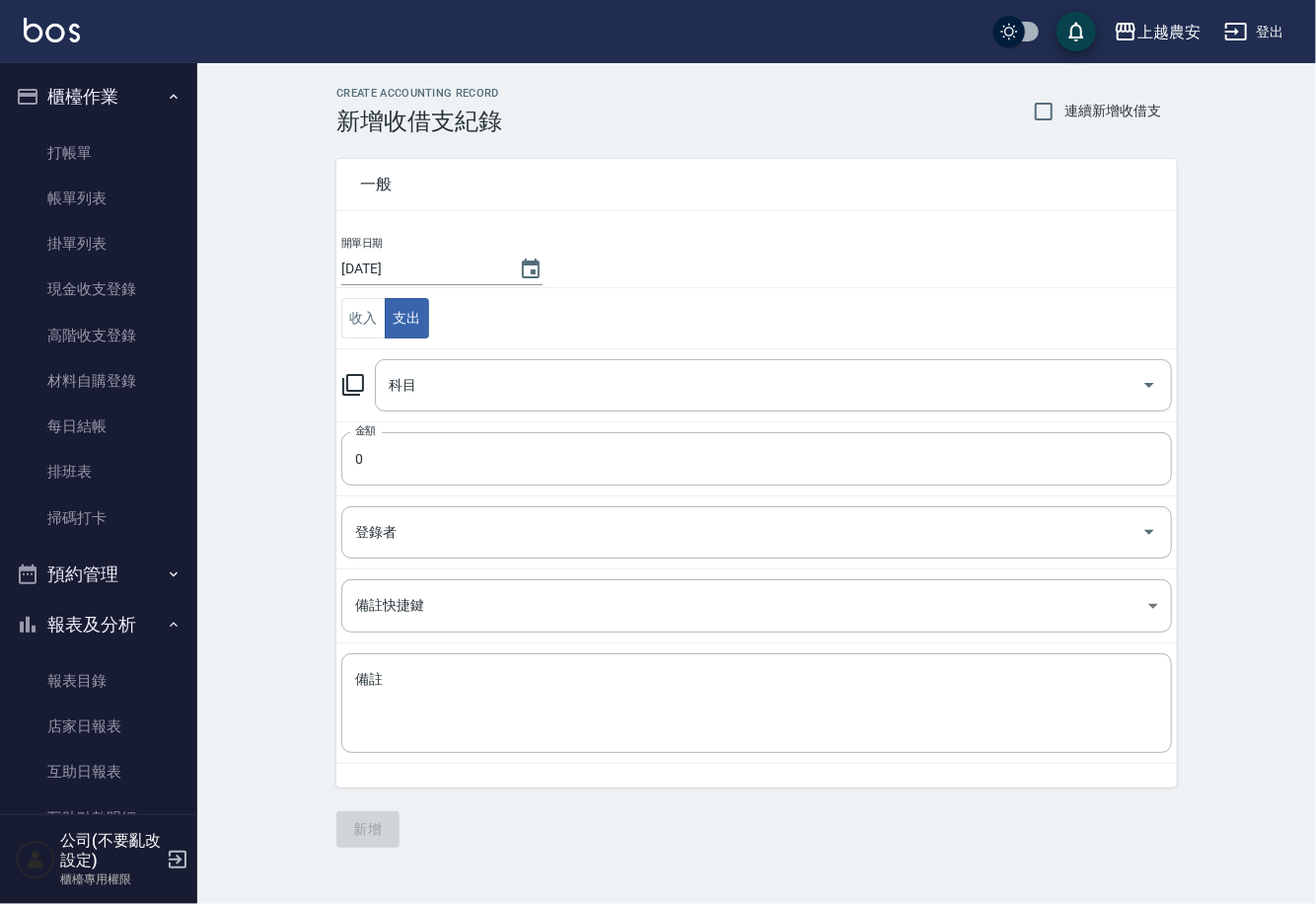 click 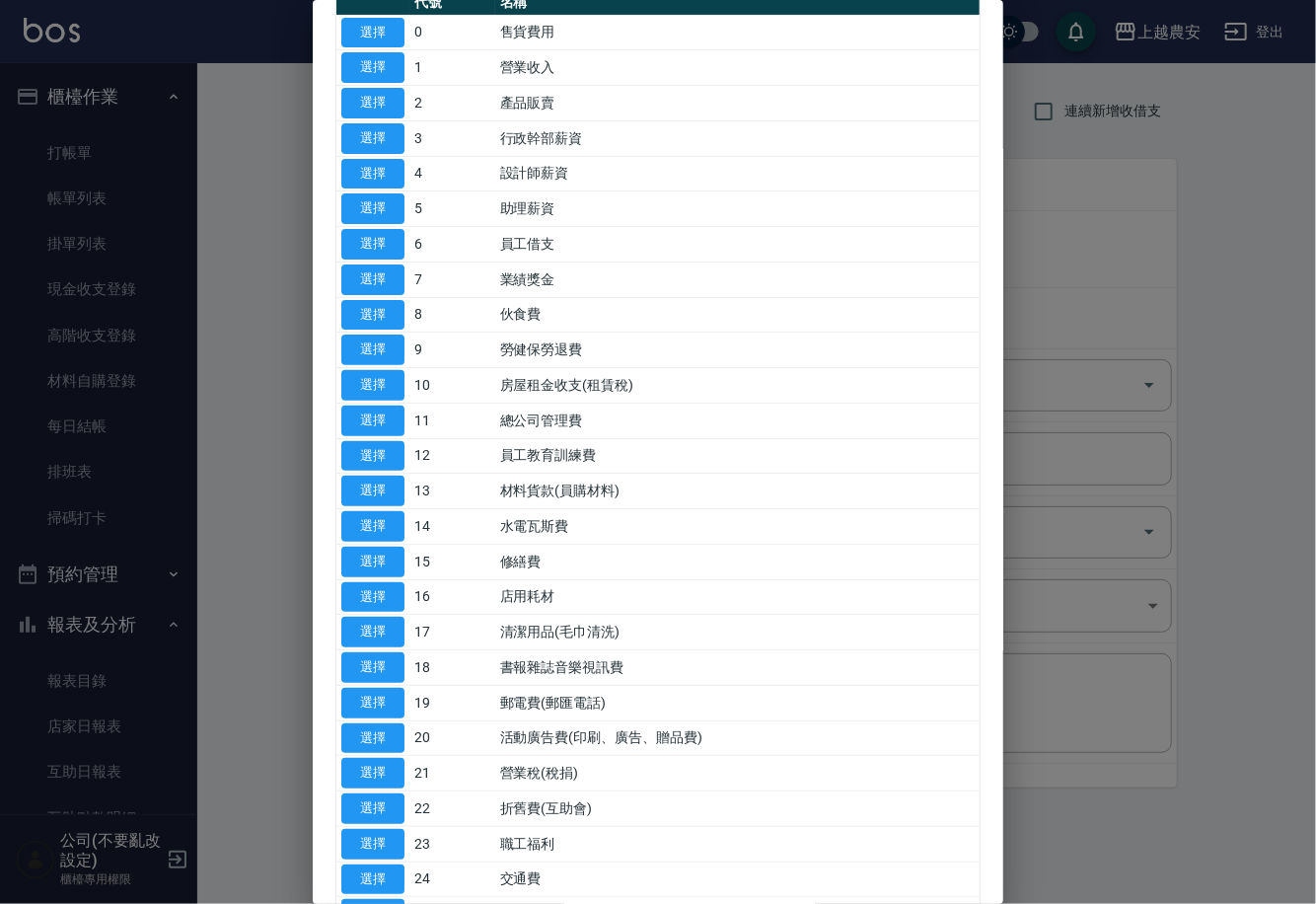 scroll, scrollTop: 156, scrollLeft: 0, axis: vertical 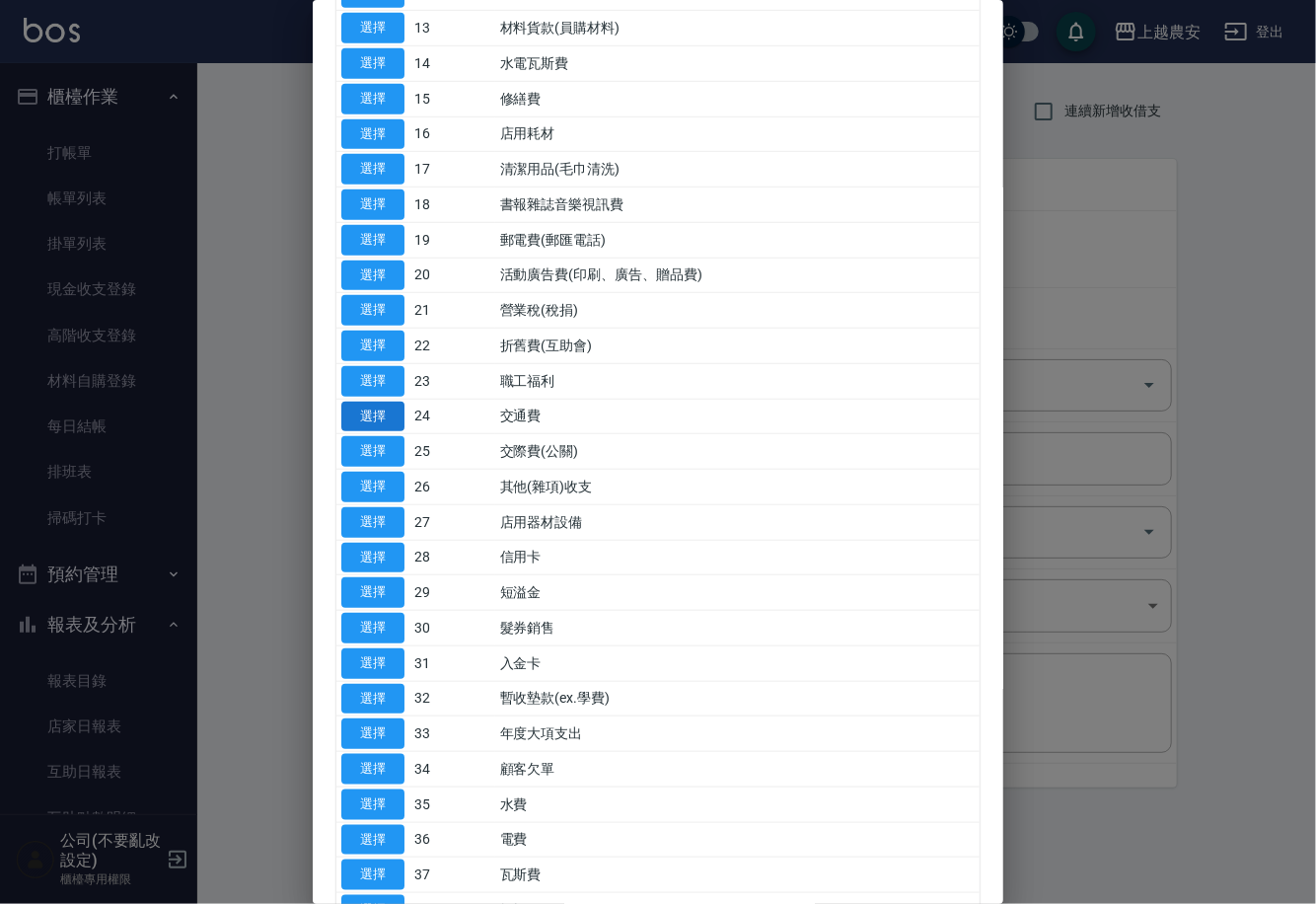 click on "選擇" at bounding box center [373, 416] 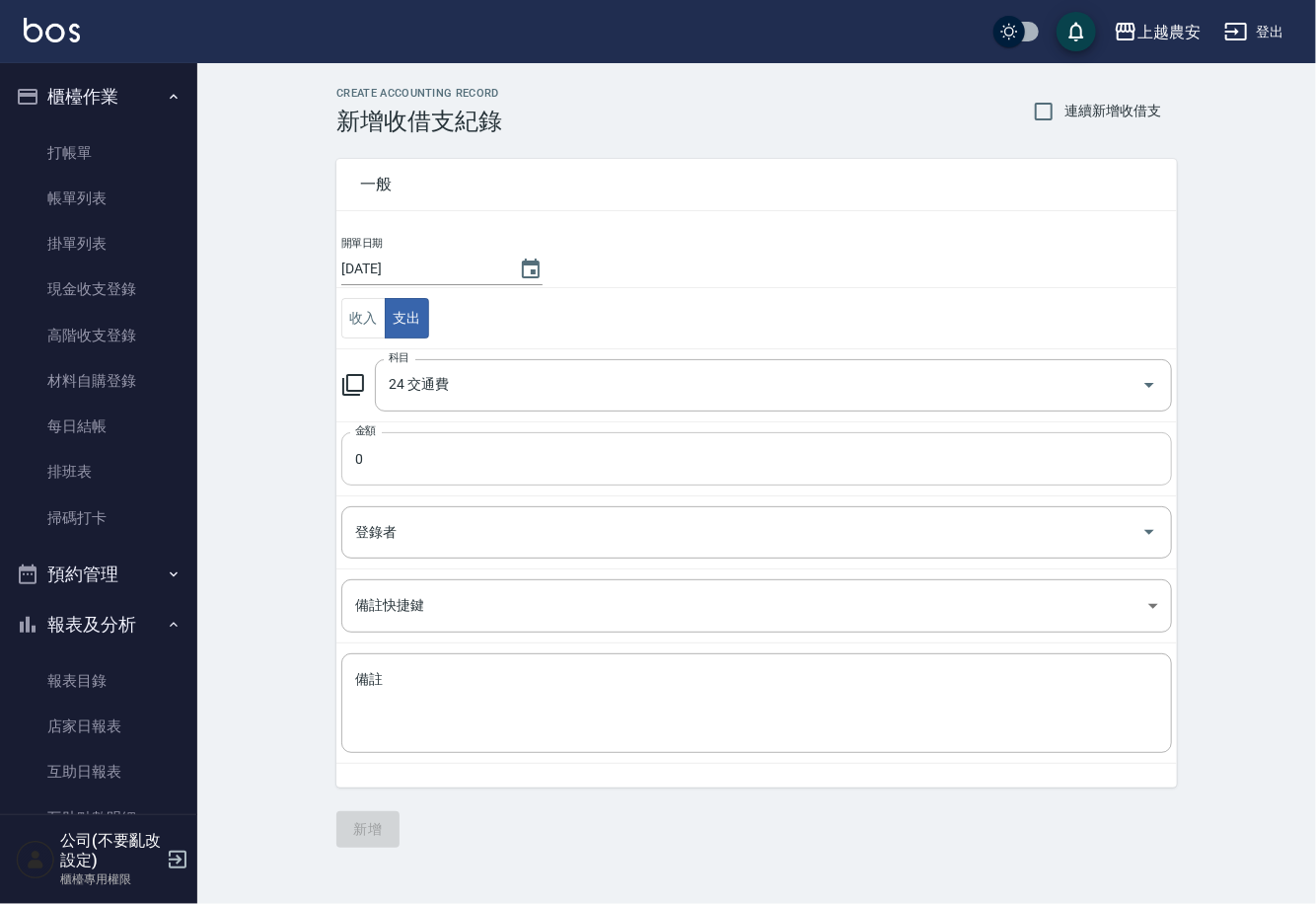 click on "0" at bounding box center (757, 459) 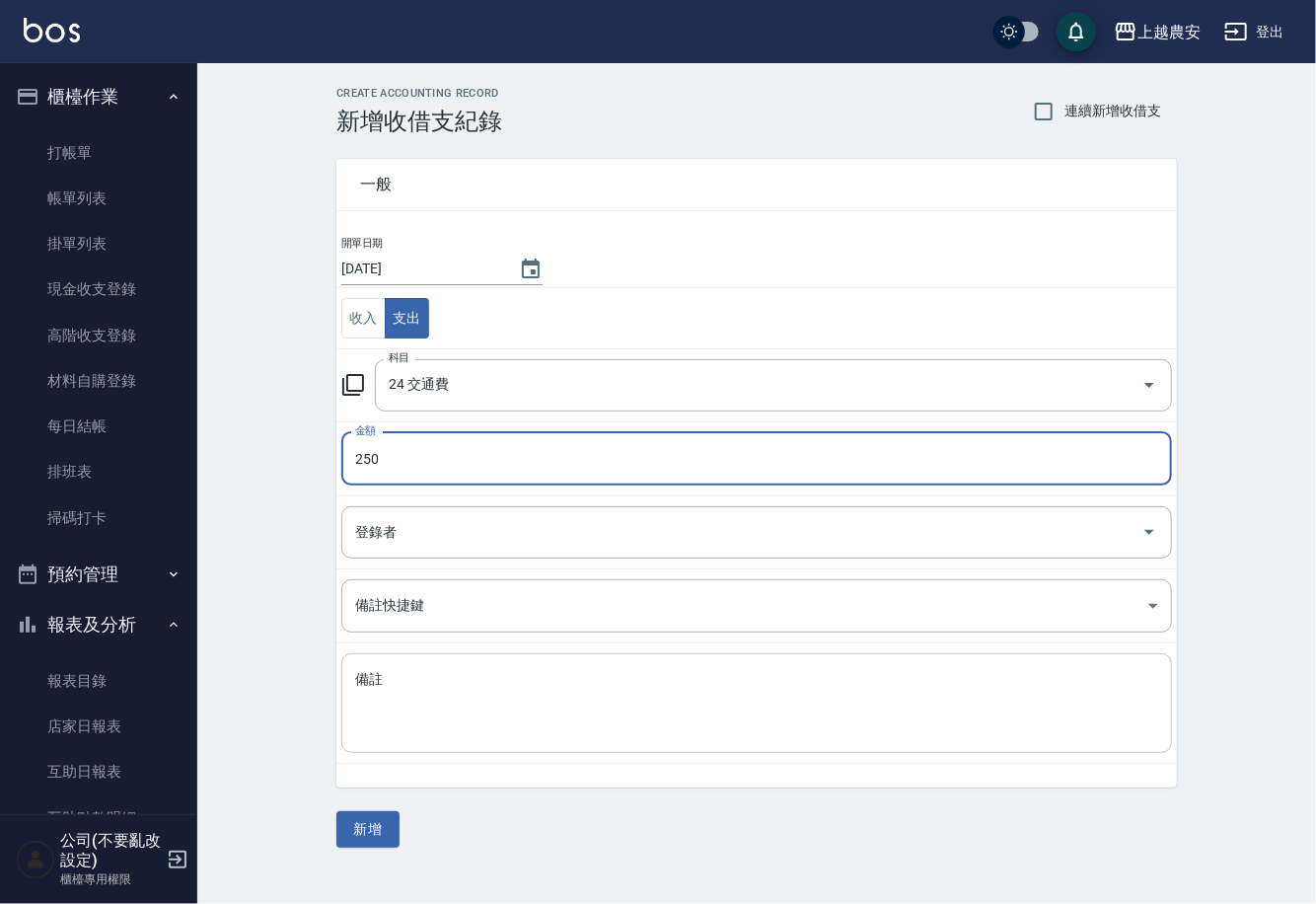 type on "250" 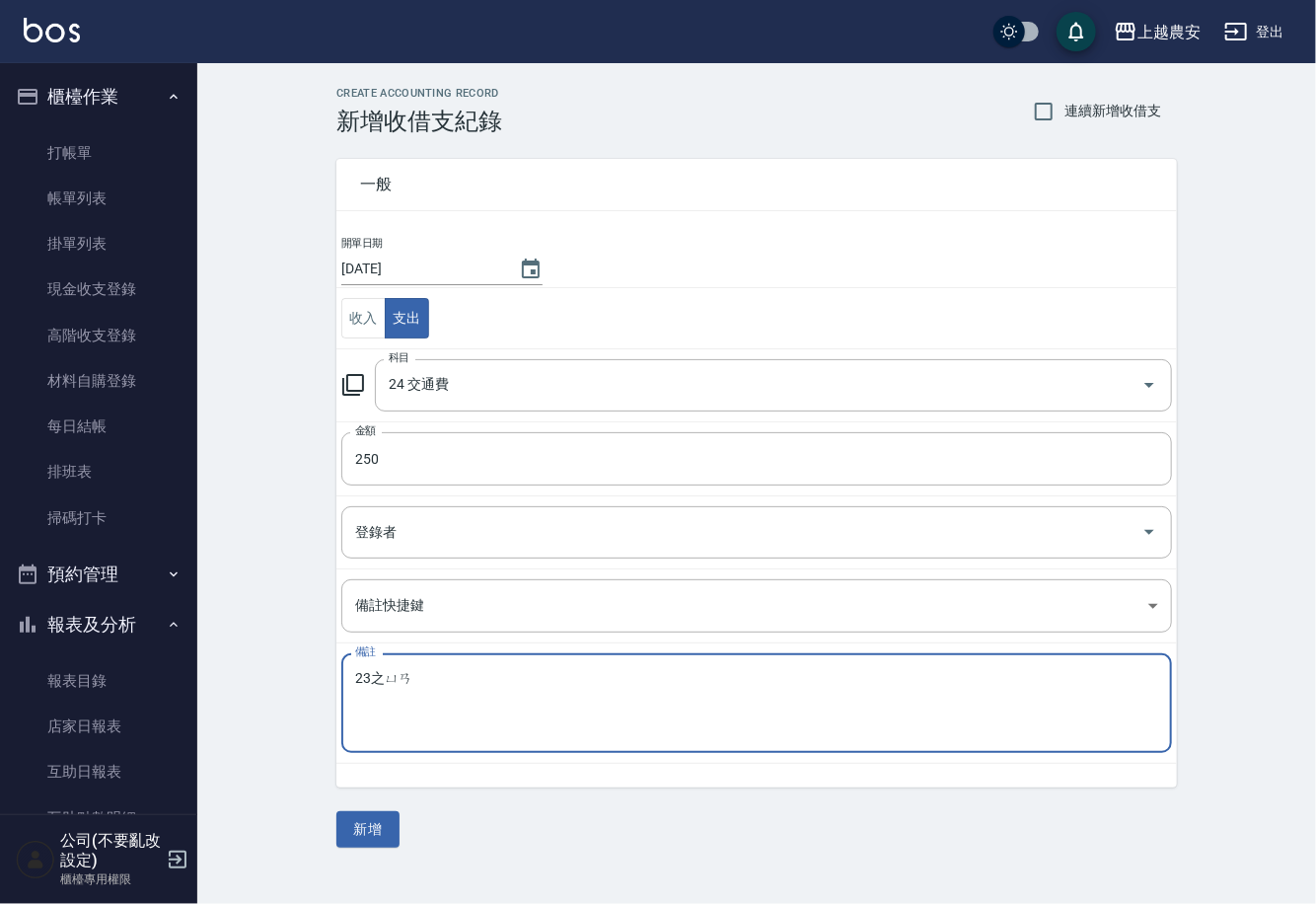type on "23支援" 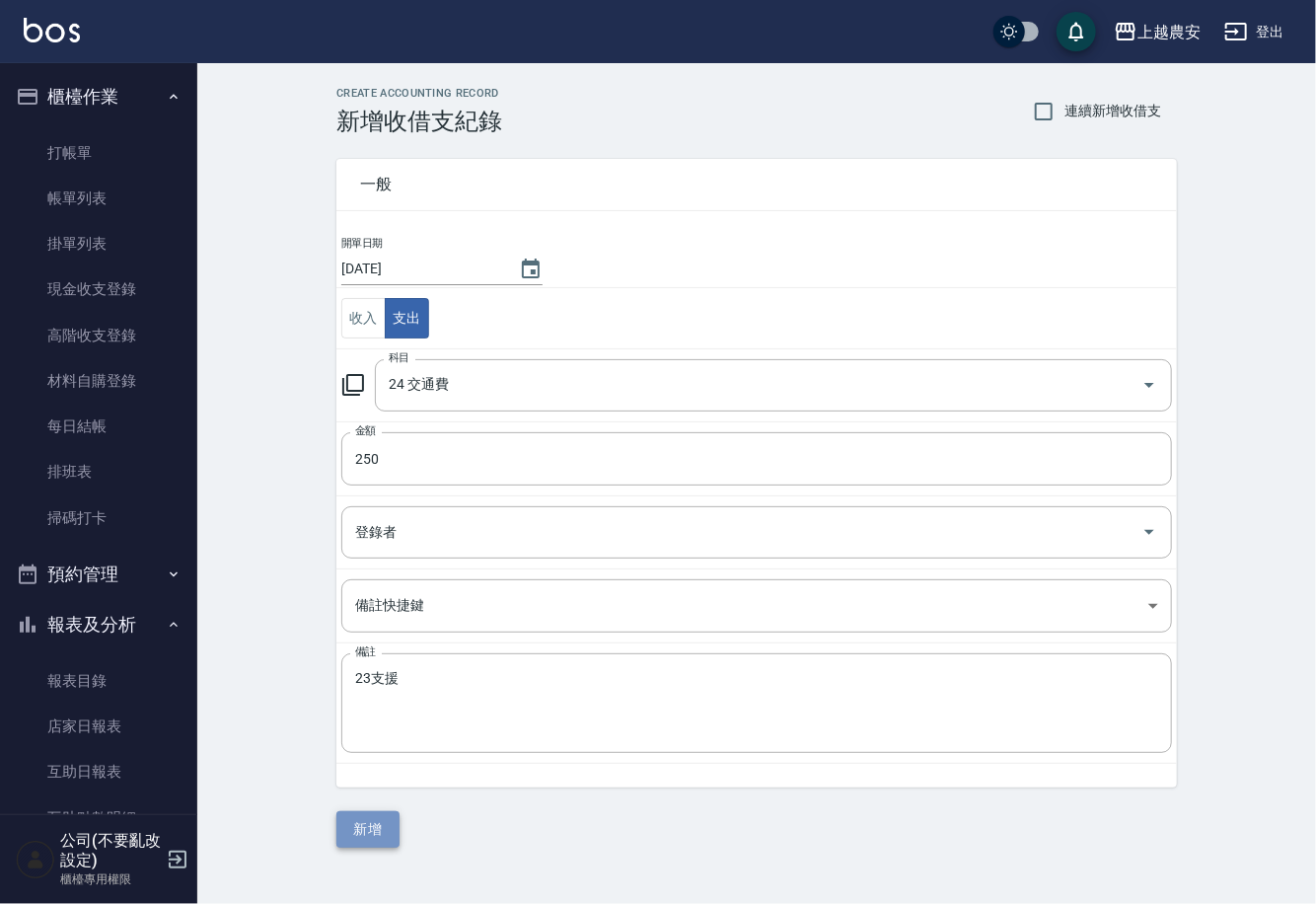 click on "新增" at bounding box center [368, 829] 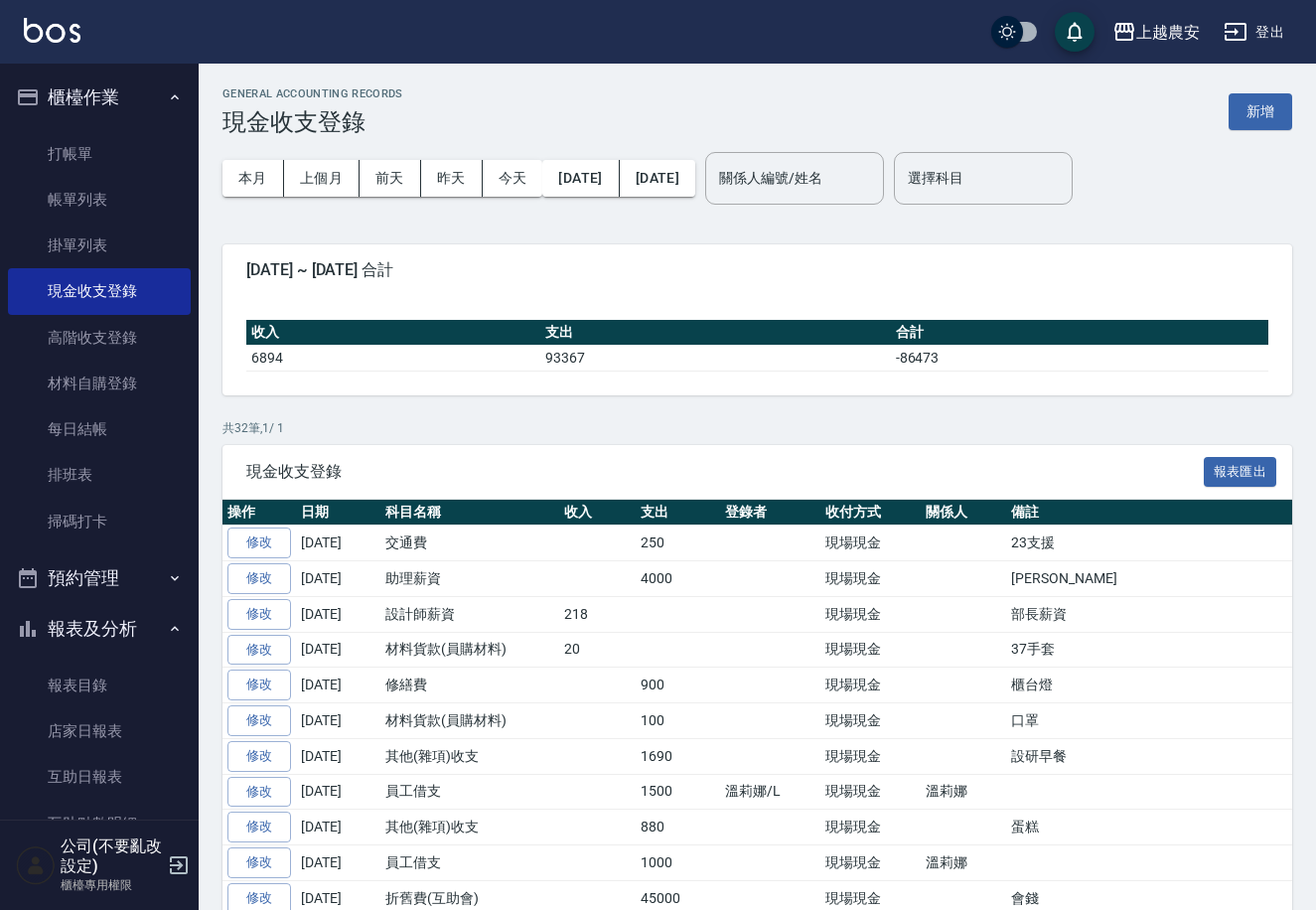 click 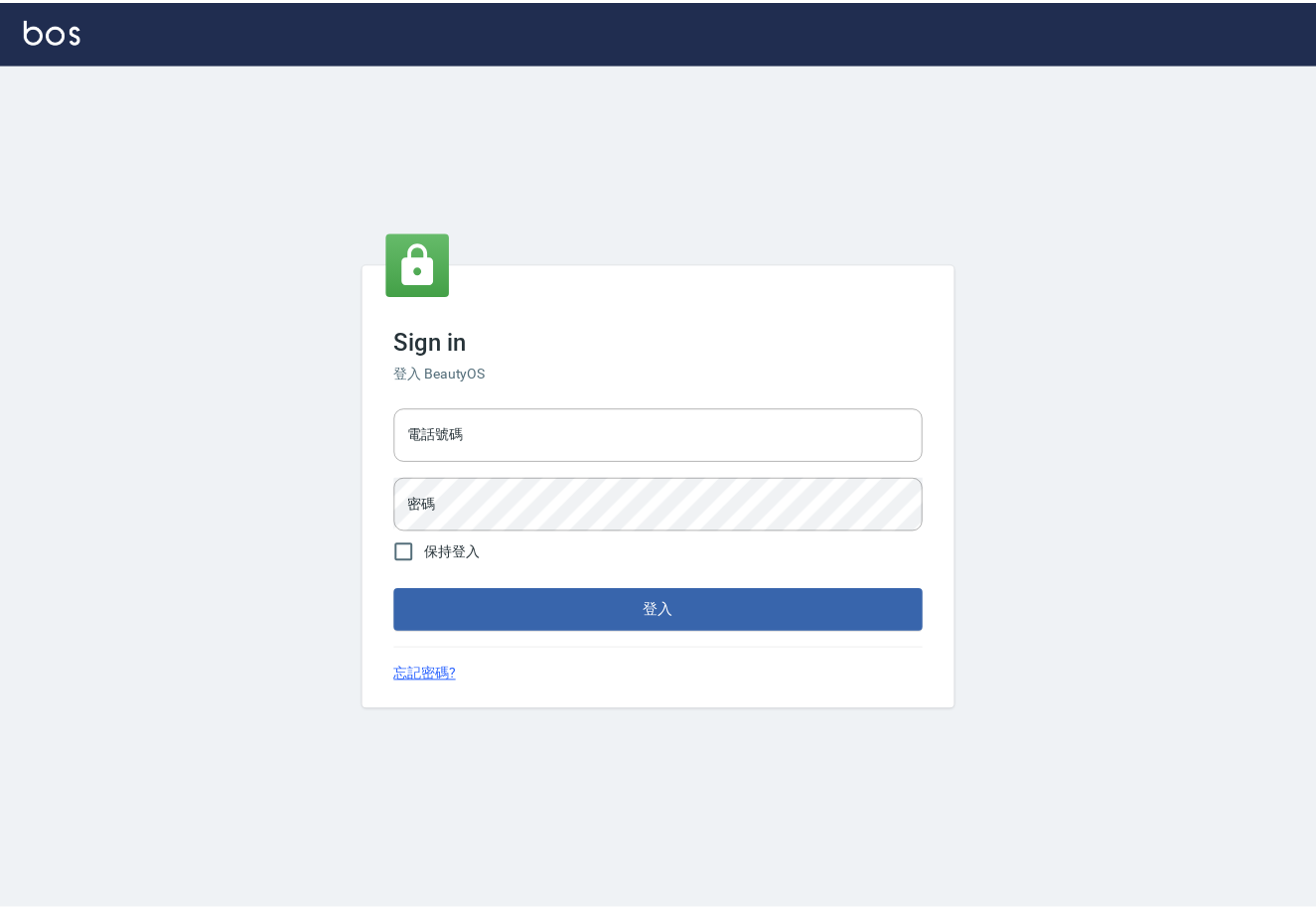 scroll, scrollTop: 0, scrollLeft: 0, axis: both 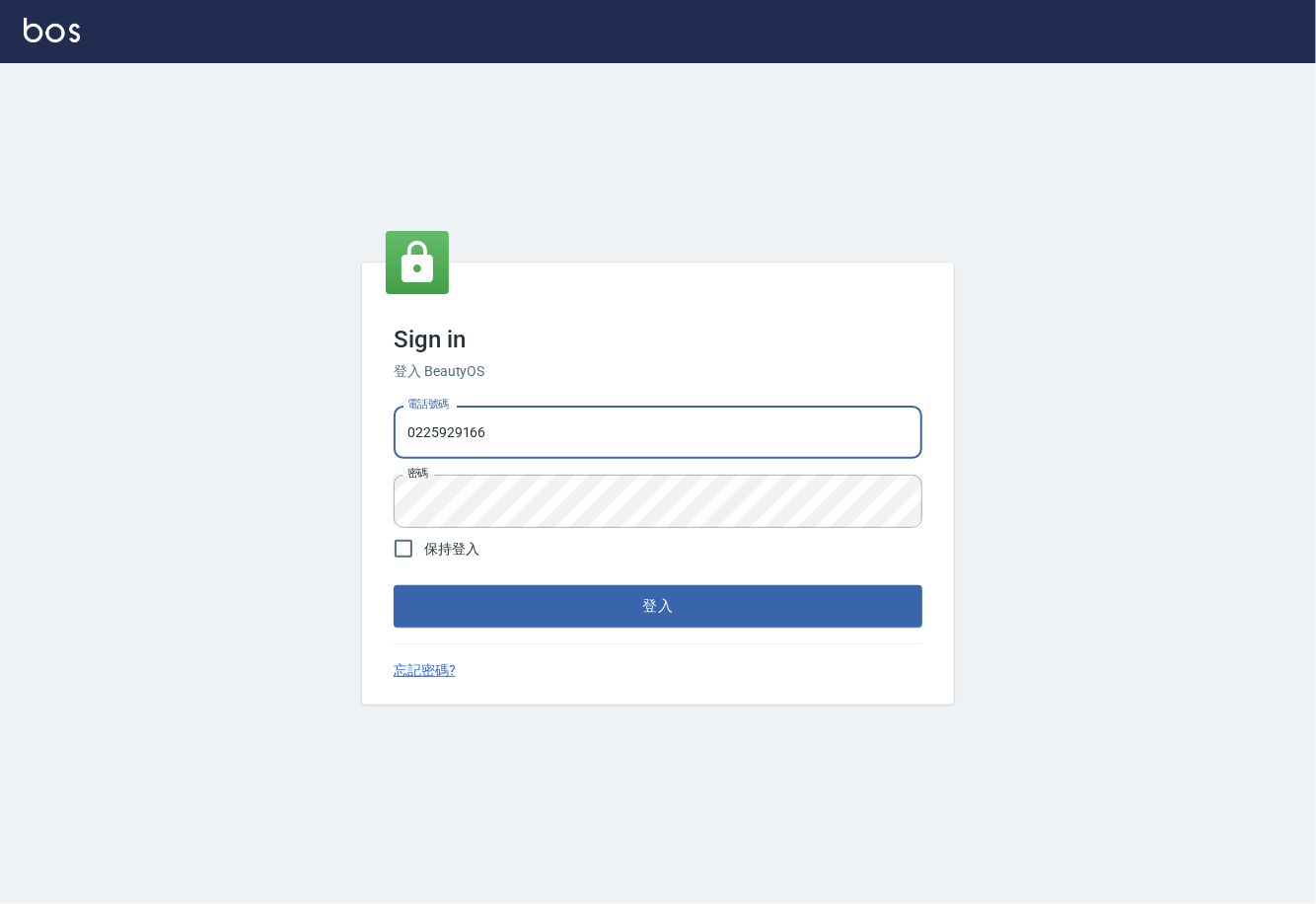 drag, startPoint x: 499, startPoint y: 437, endPoint x: 88, endPoint y: 414, distance: 411.64305 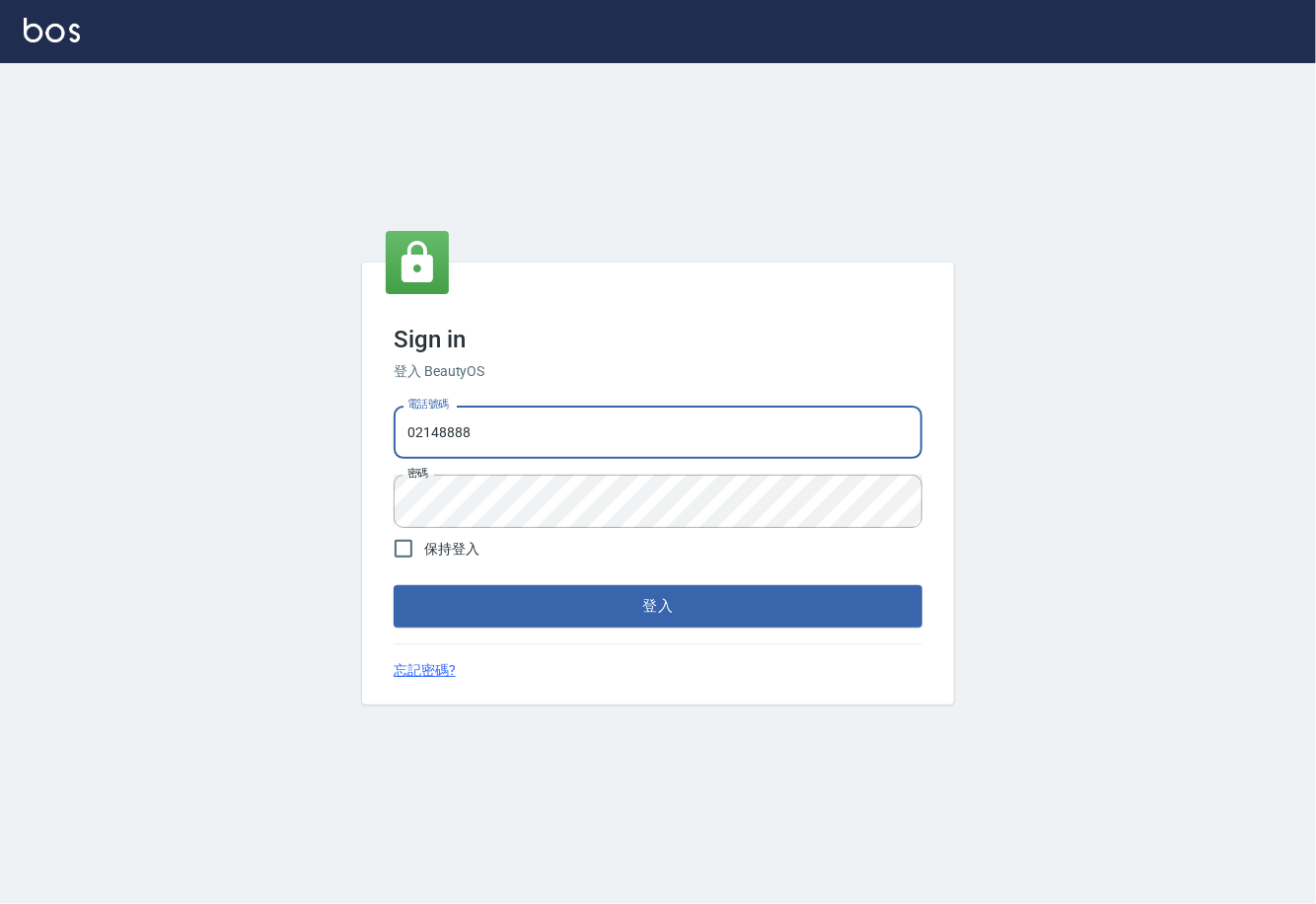 type on "02148888" 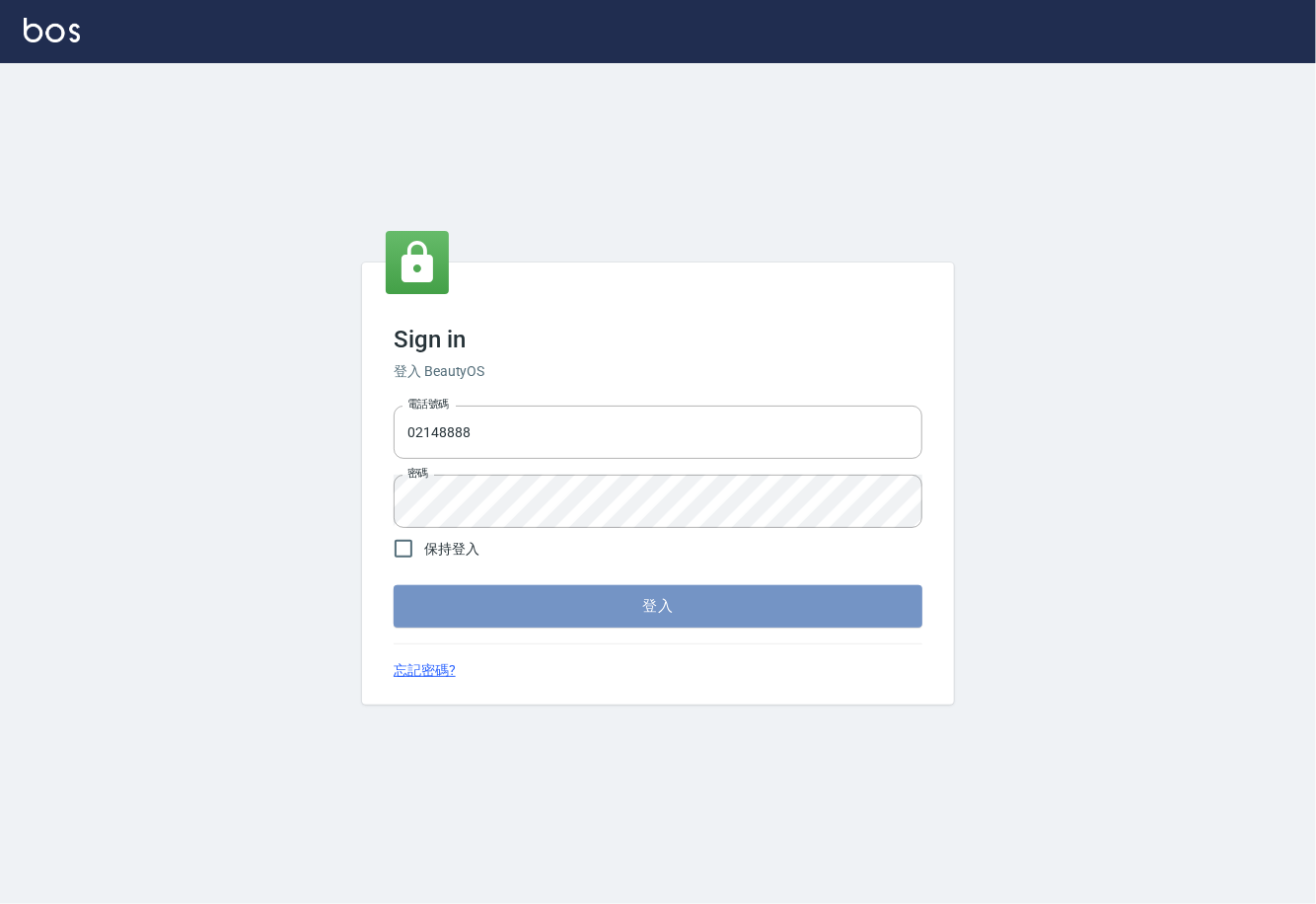 click on "登入" at bounding box center (658, 606) 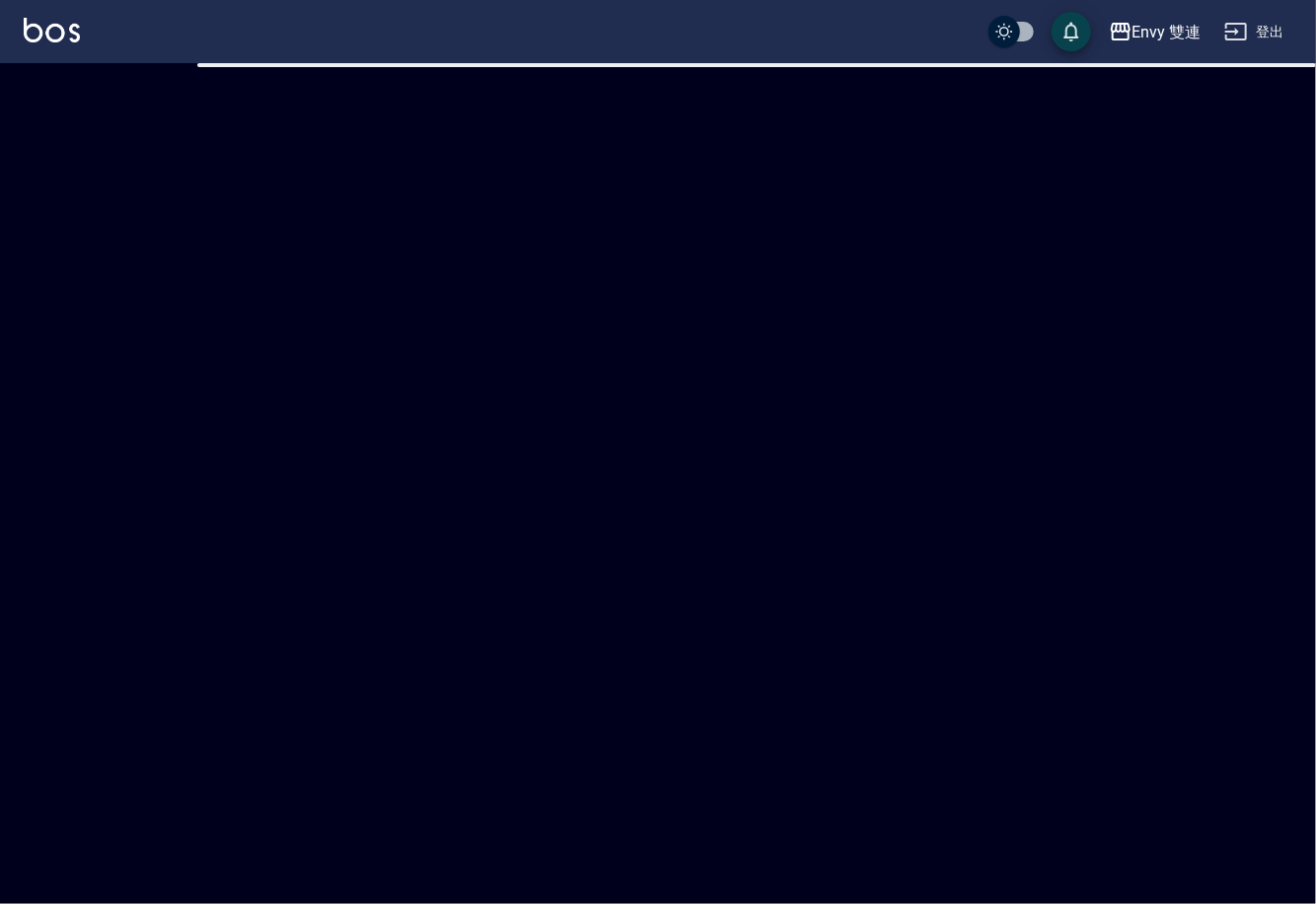checkbox on "true" 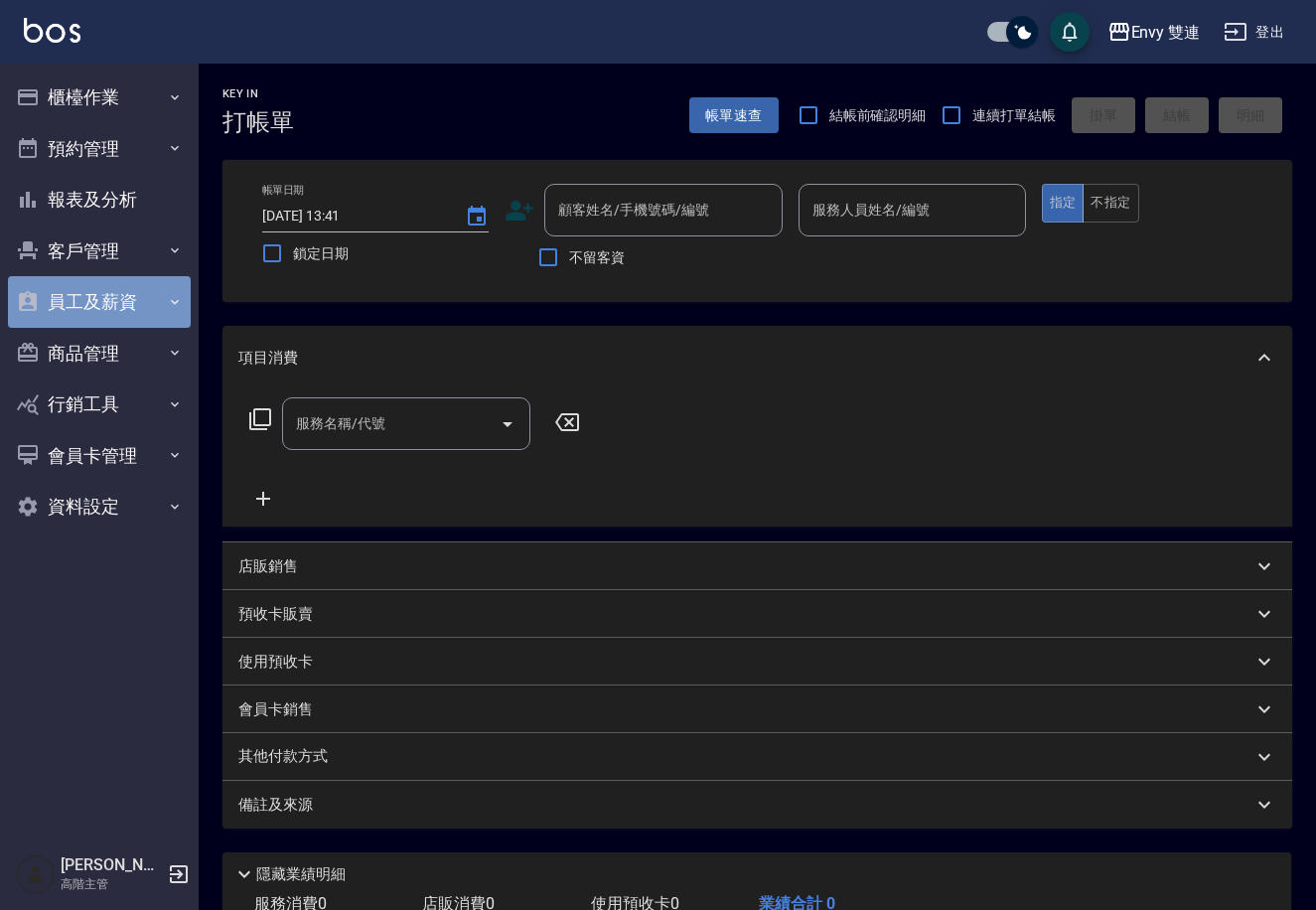 click on "員工及薪資" at bounding box center (99, 302) 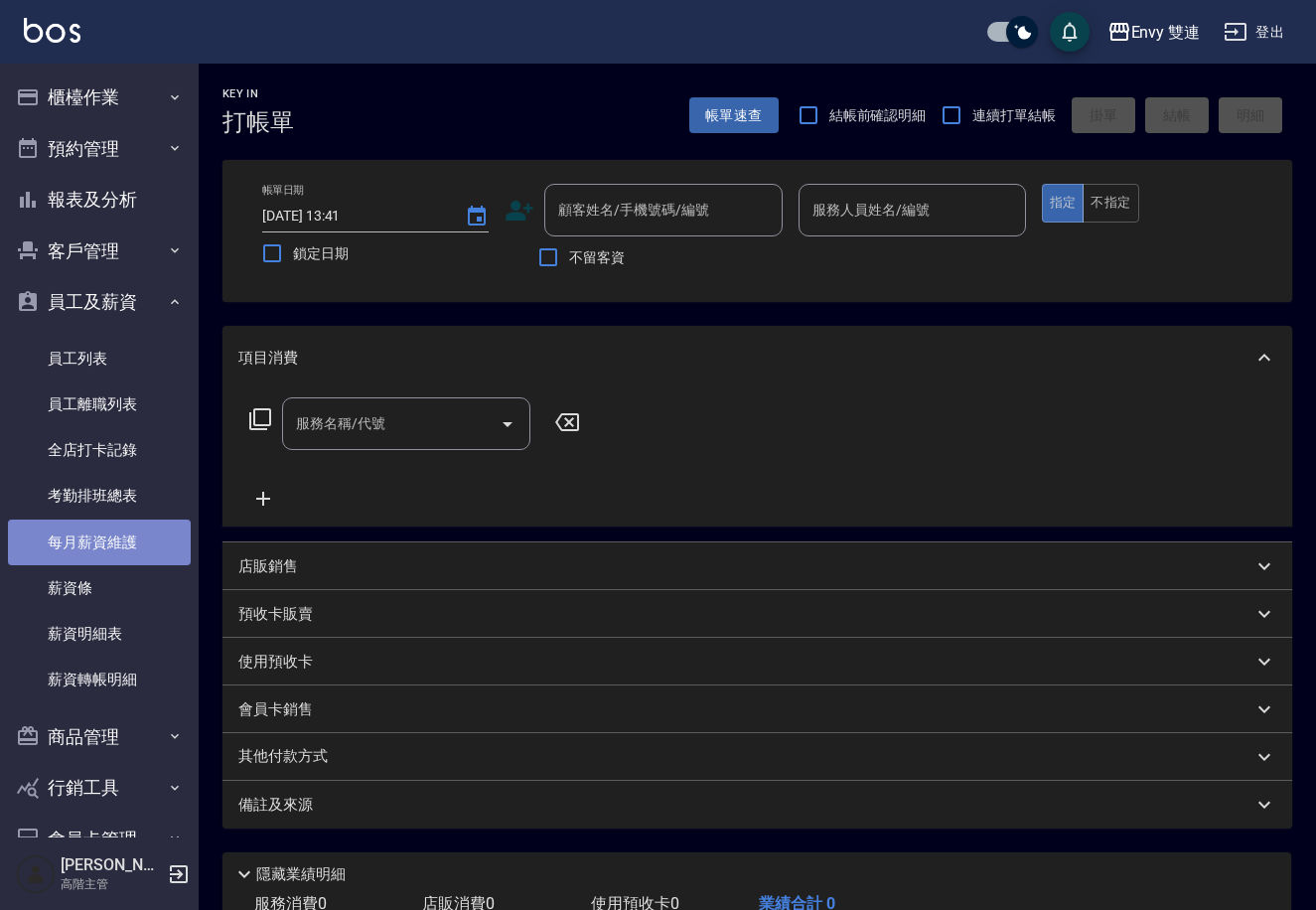 click on "每月薪資維護" at bounding box center [99, 542] 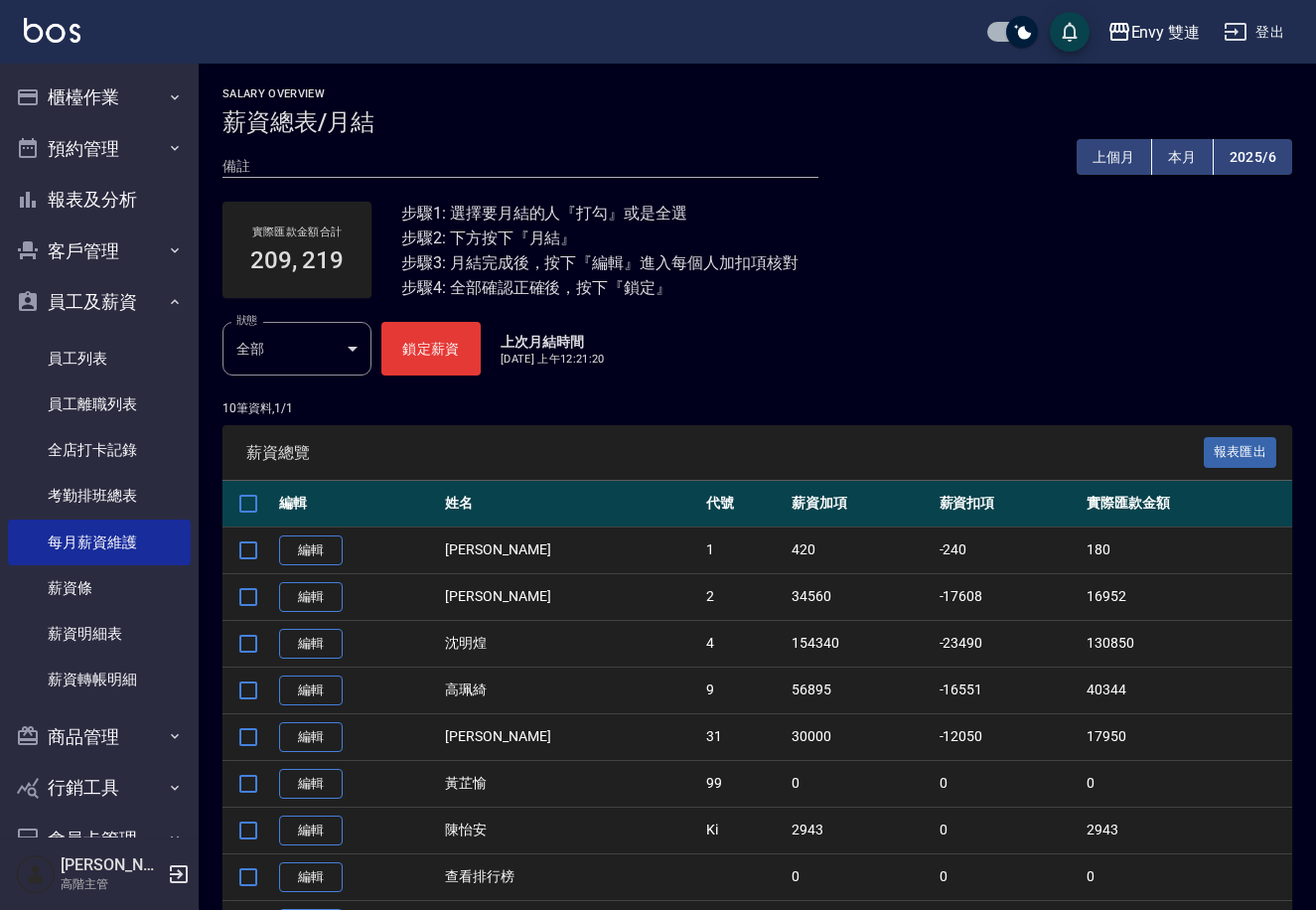 click on "編輯" at bounding box center [311, 597] 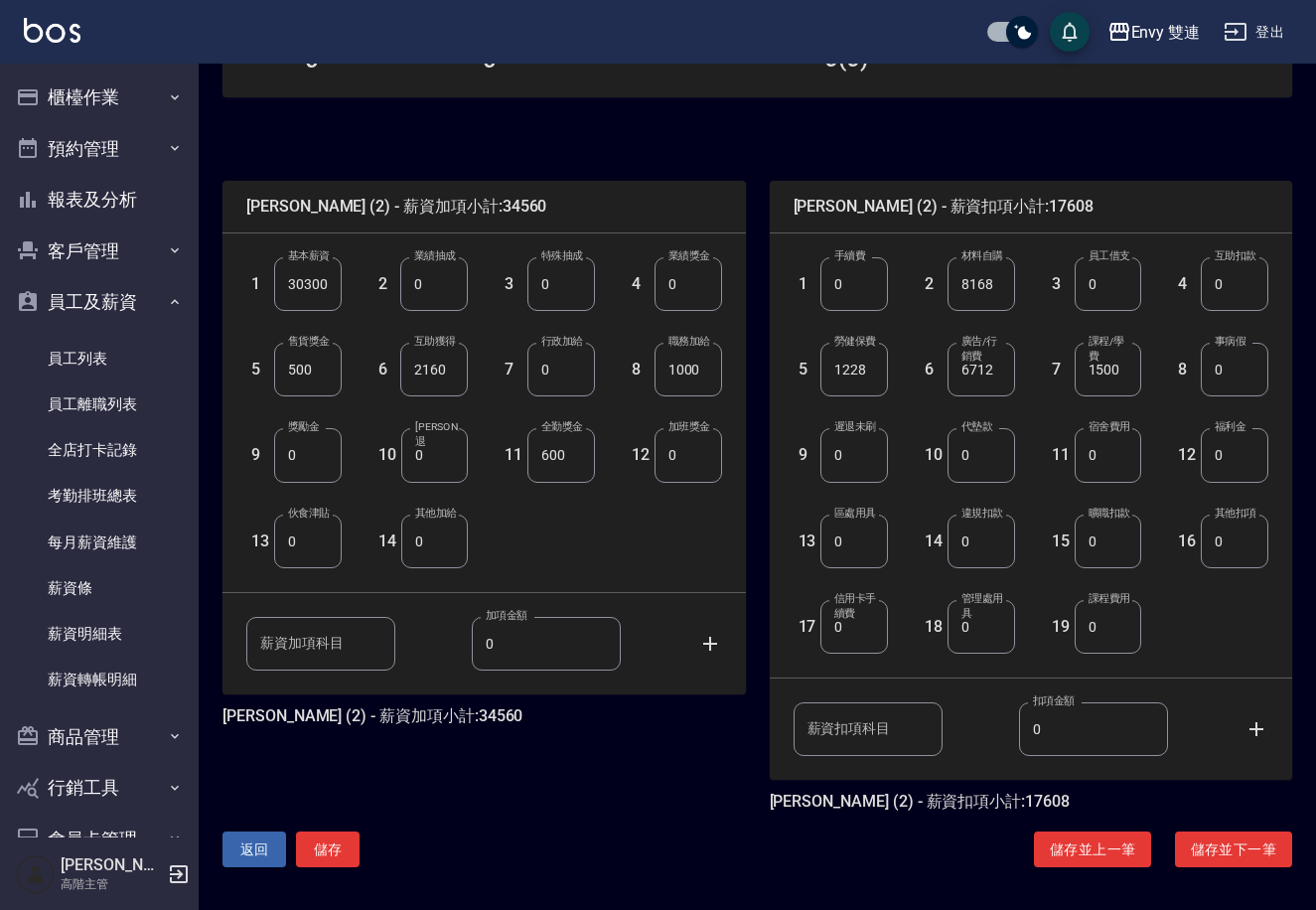 scroll, scrollTop: 214, scrollLeft: 0, axis: vertical 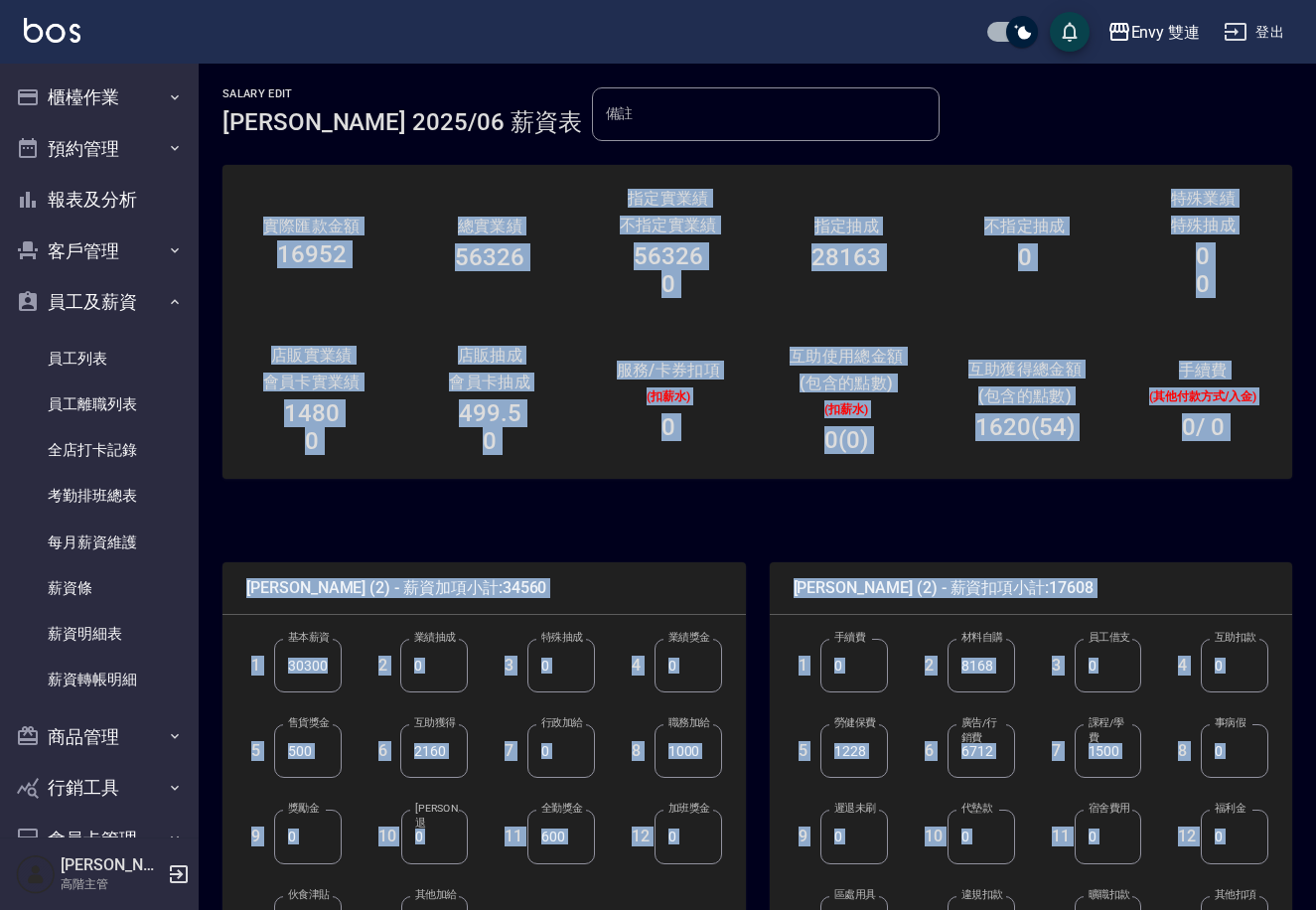 drag, startPoint x: 1314, startPoint y: 672, endPoint x: 1323, endPoint y: 324, distance: 348.1164 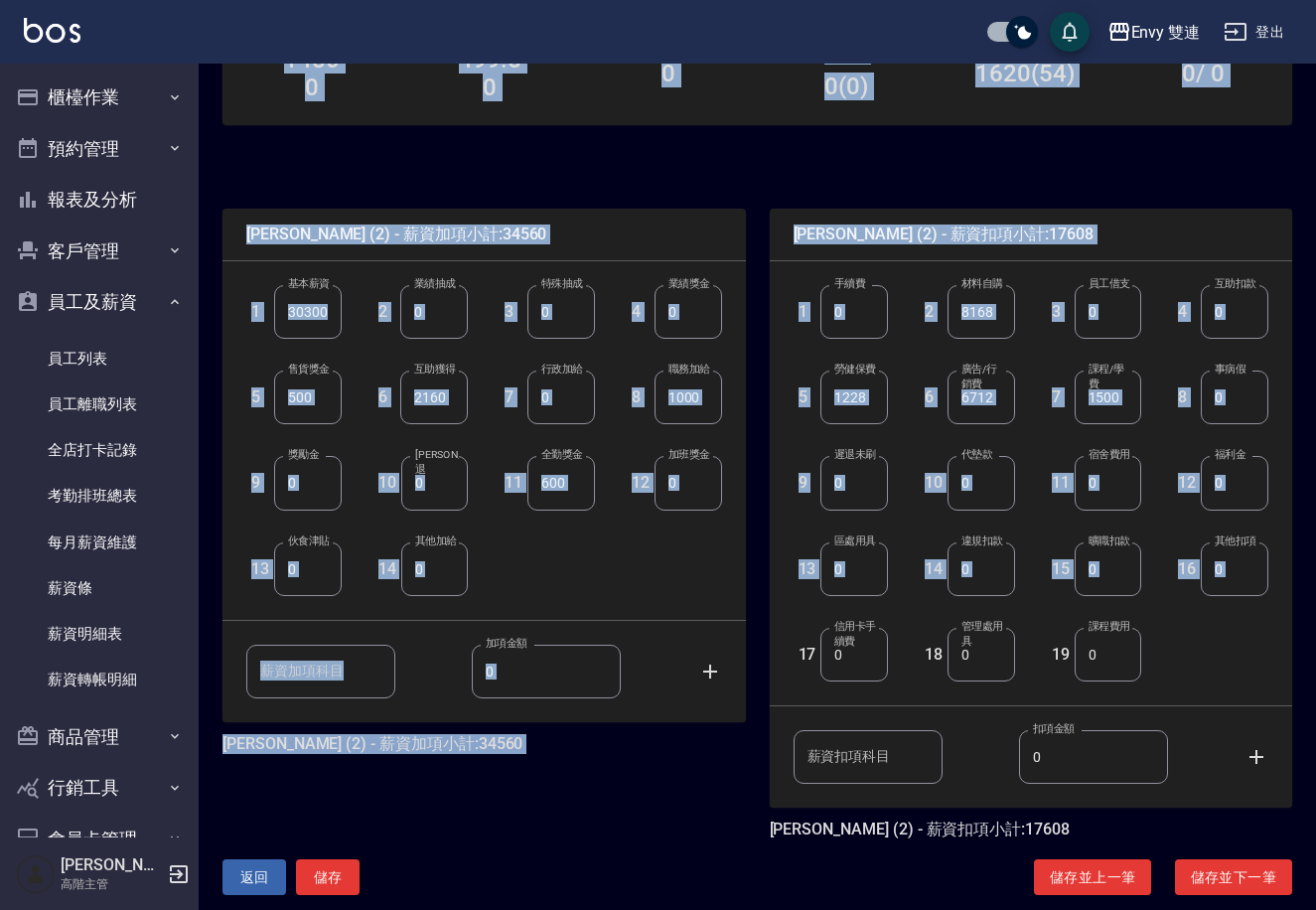 scroll, scrollTop: 381, scrollLeft: 0, axis: vertical 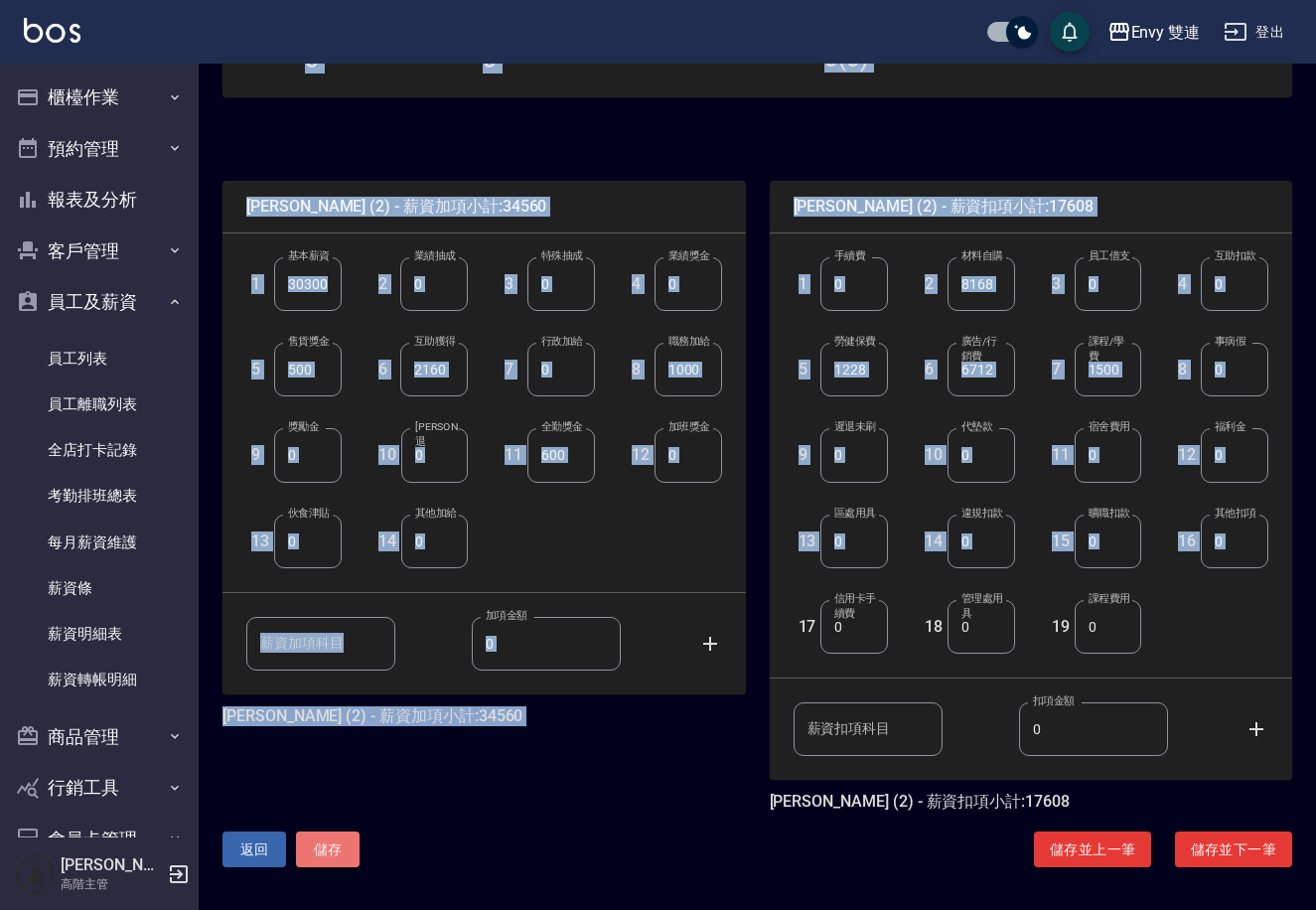 click on "儲存" at bounding box center (328, 849) 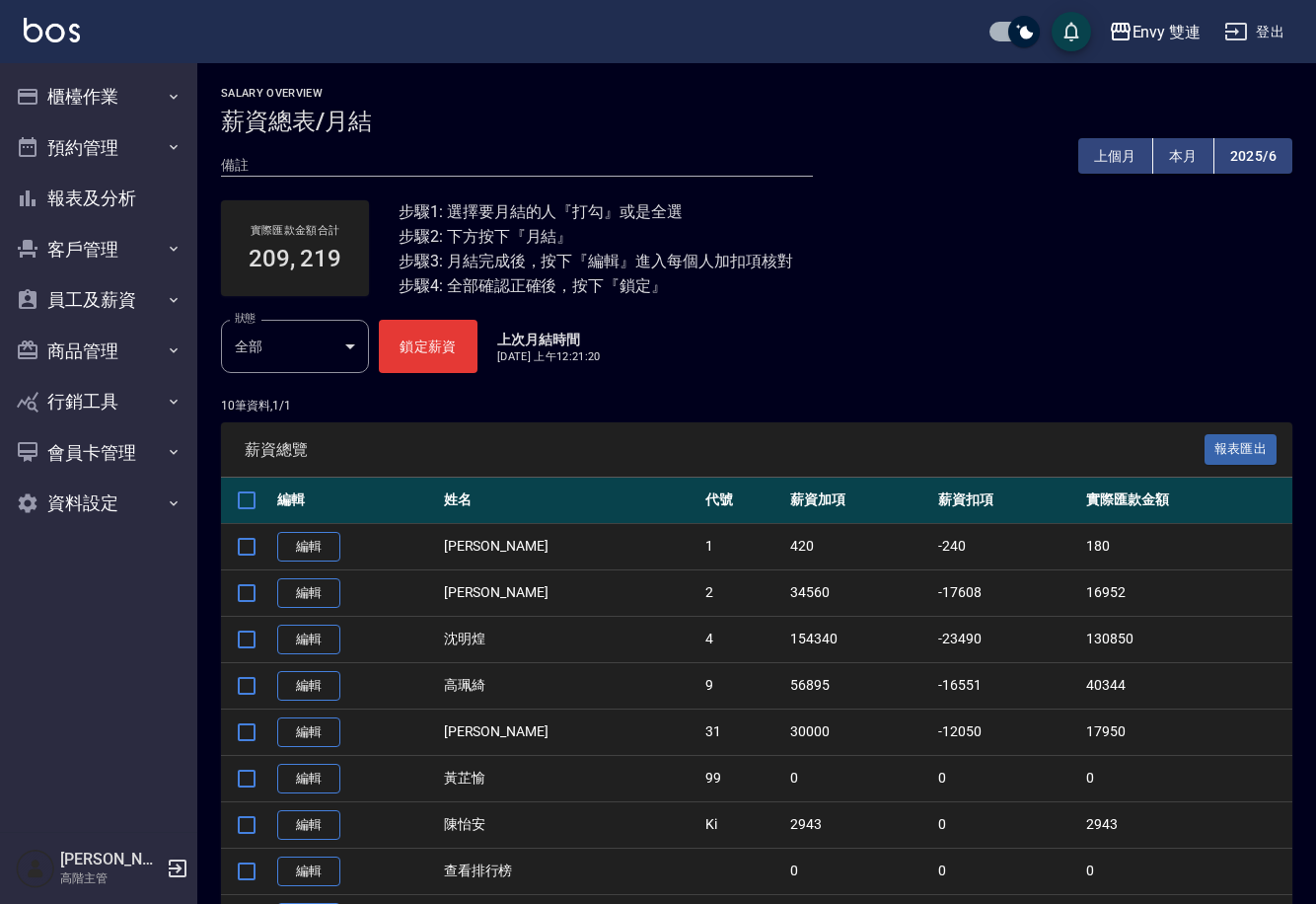 scroll, scrollTop: 0, scrollLeft: 0, axis: both 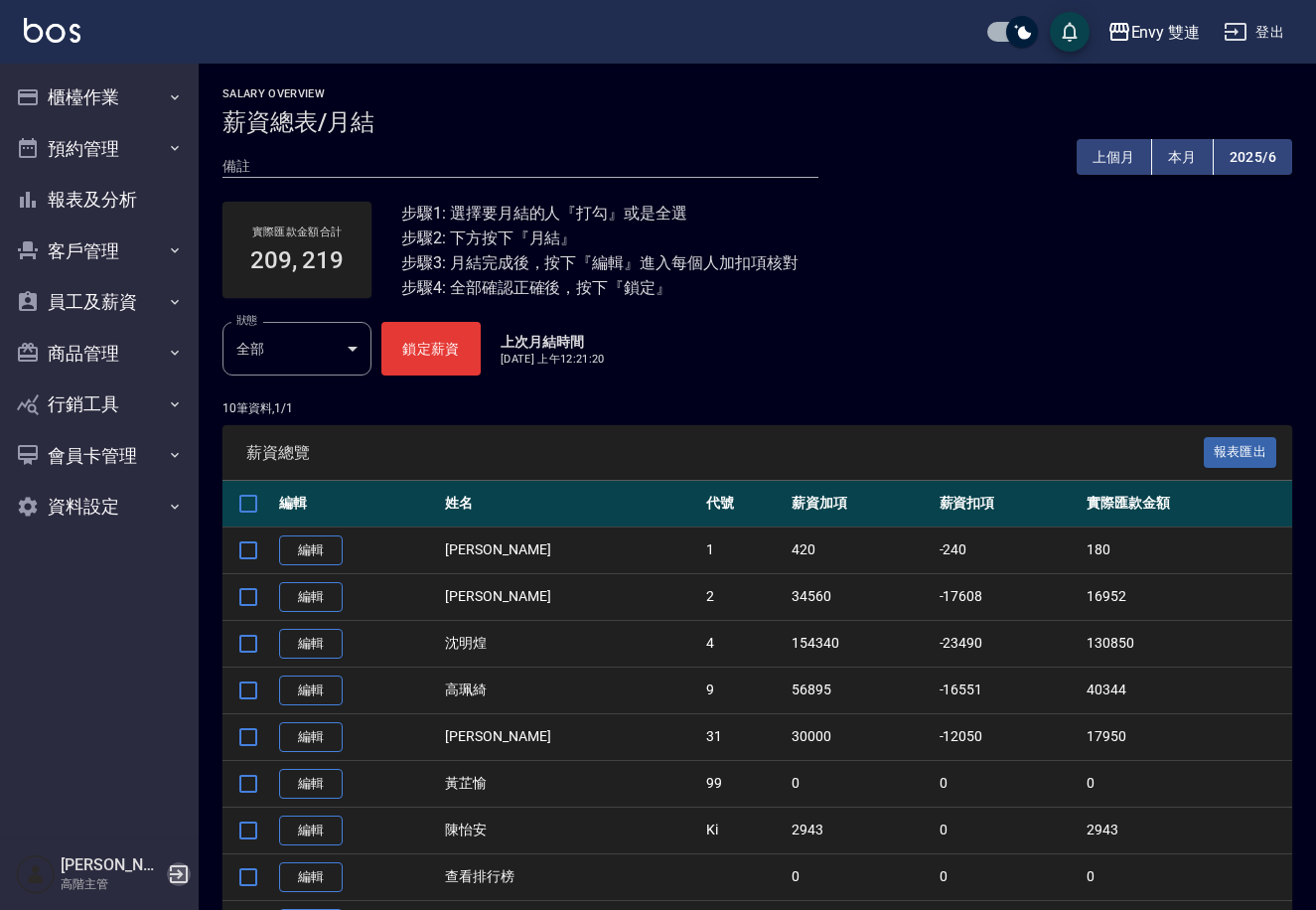 click 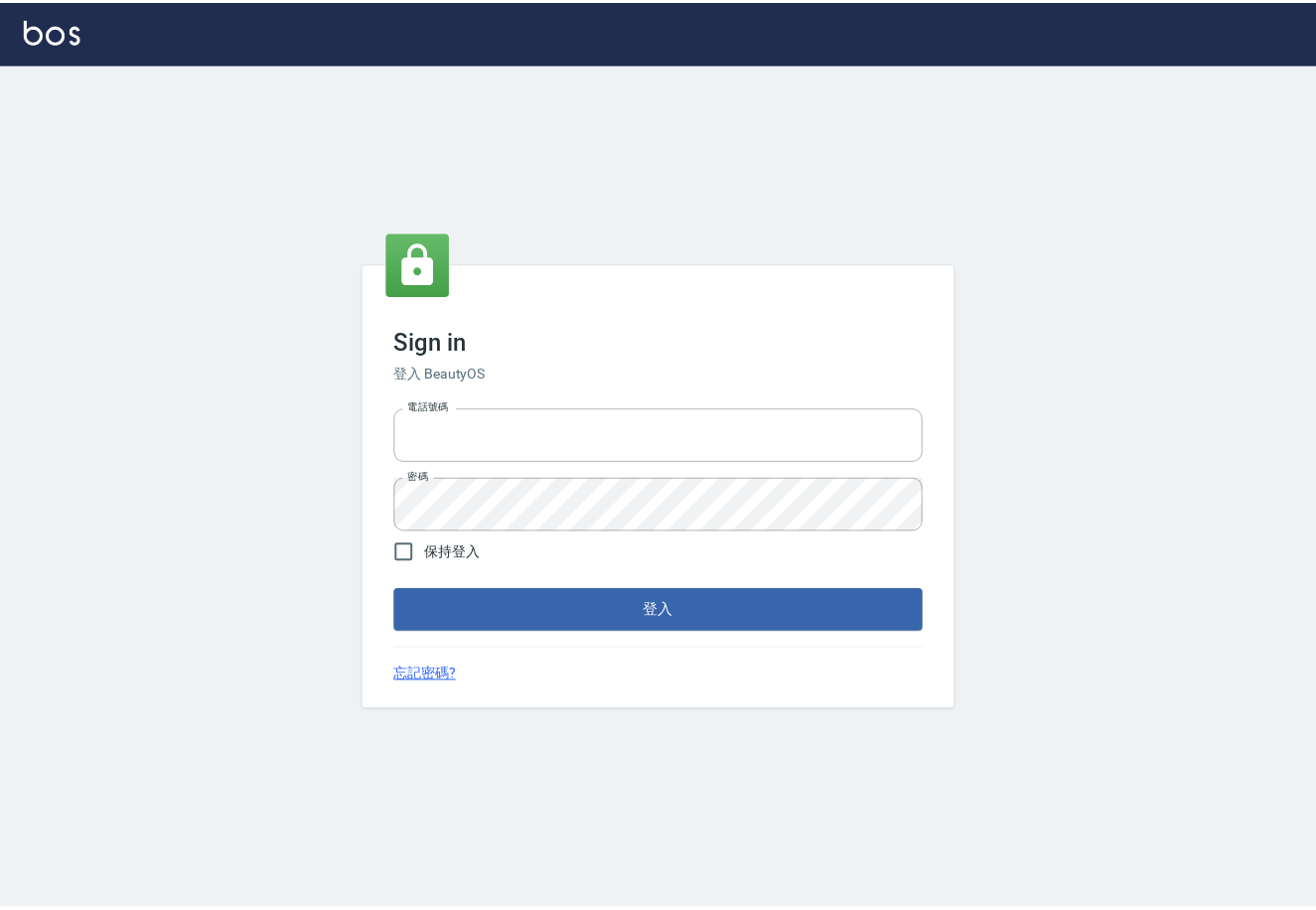 scroll, scrollTop: 0, scrollLeft: 0, axis: both 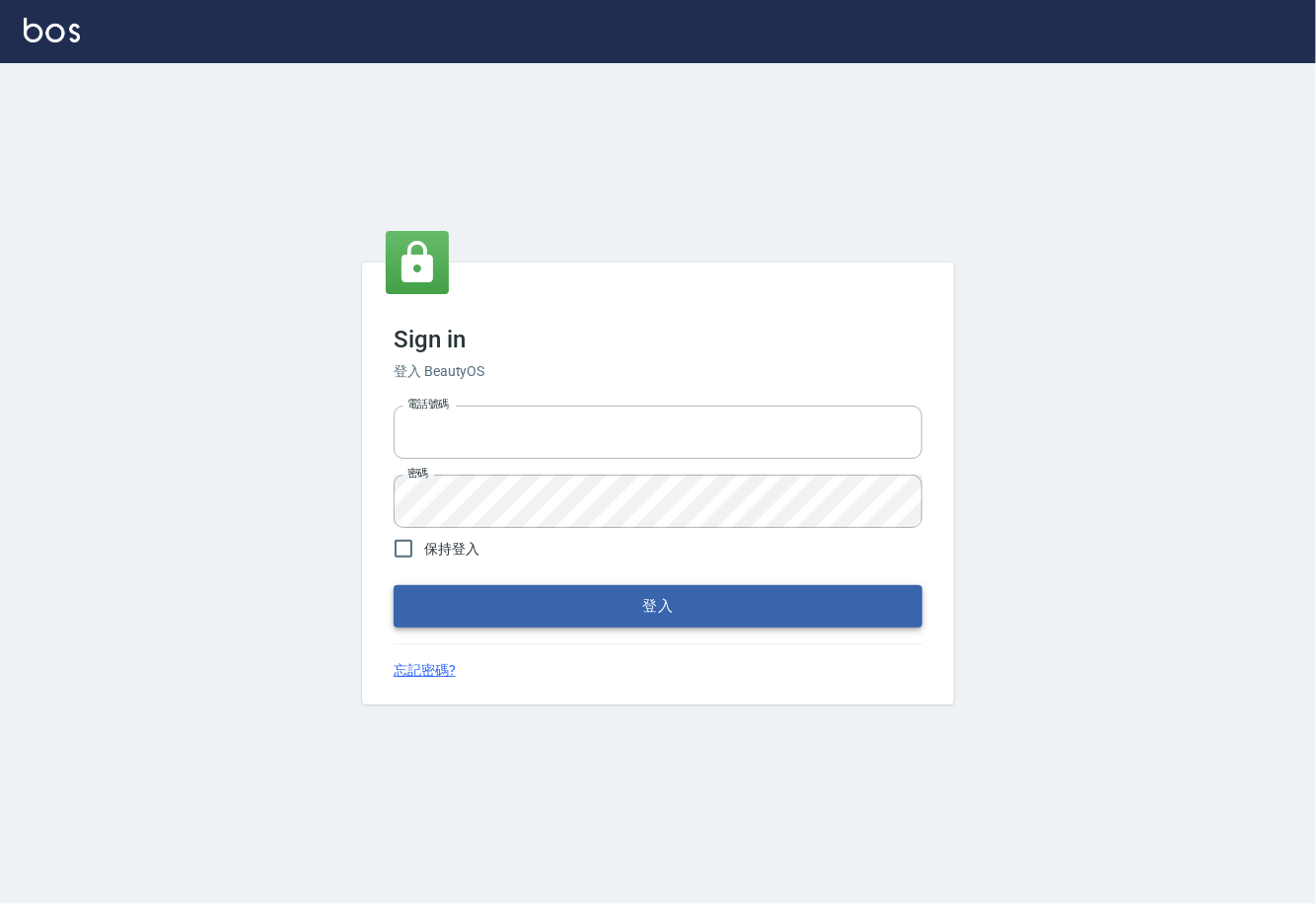 type on "0225929166" 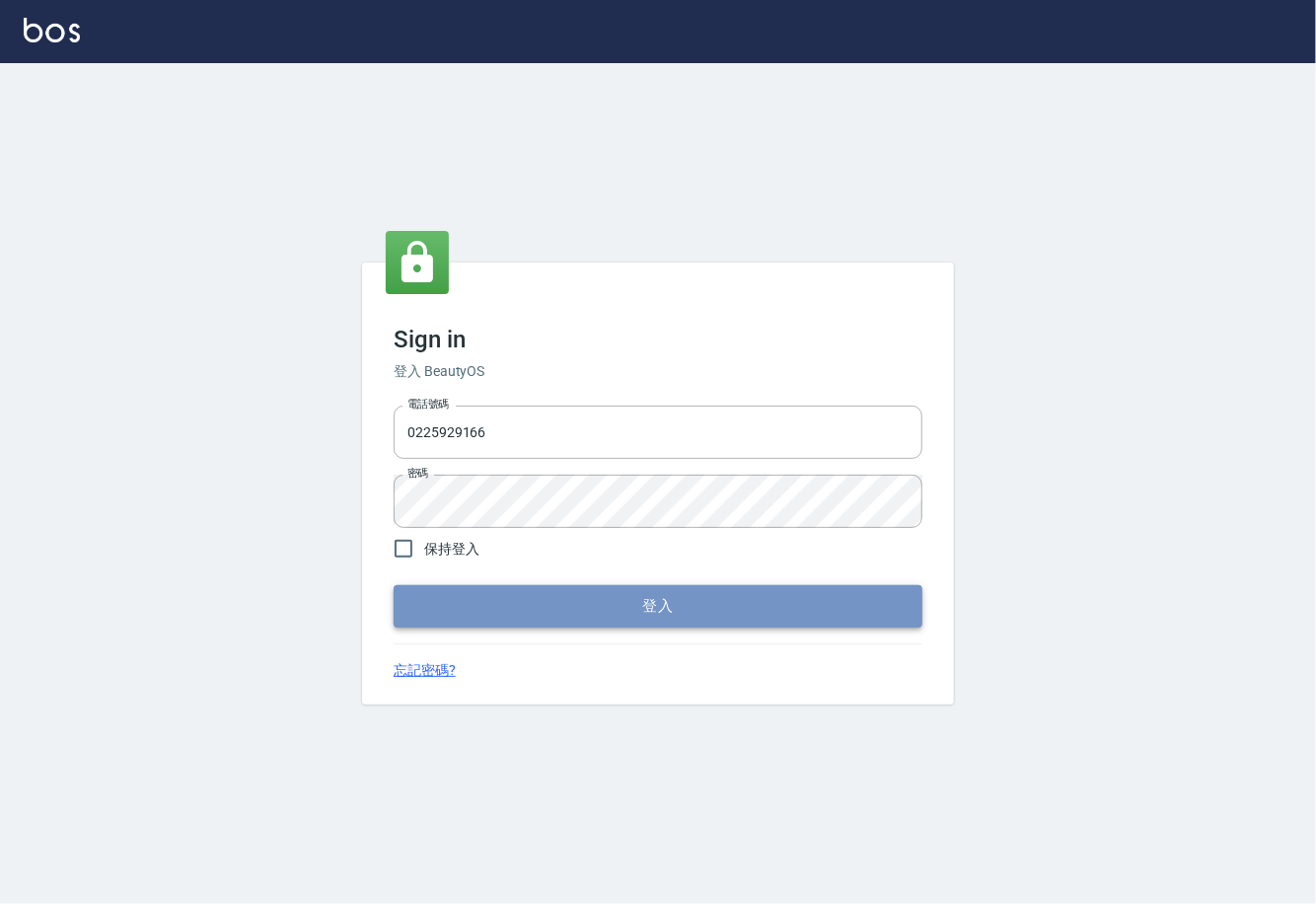 click on "登入" at bounding box center (658, 606) 